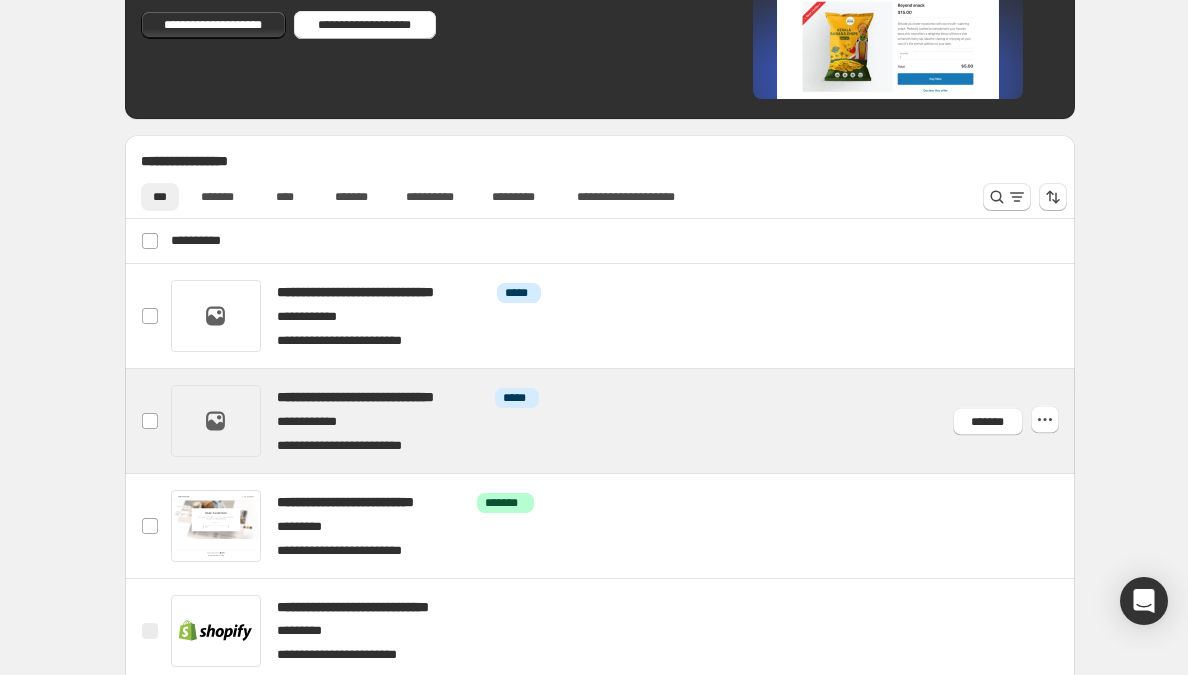 scroll, scrollTop: 573, scrollLeft: 0, axis: vertical 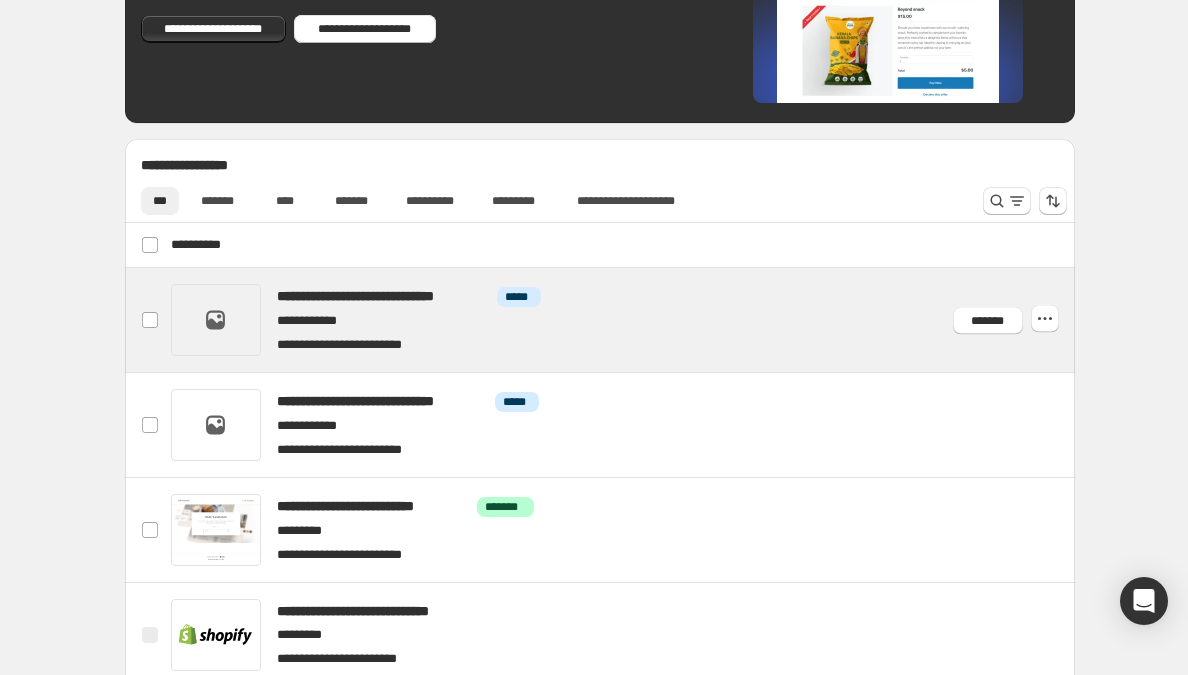 click at bounding box center (623, 320) 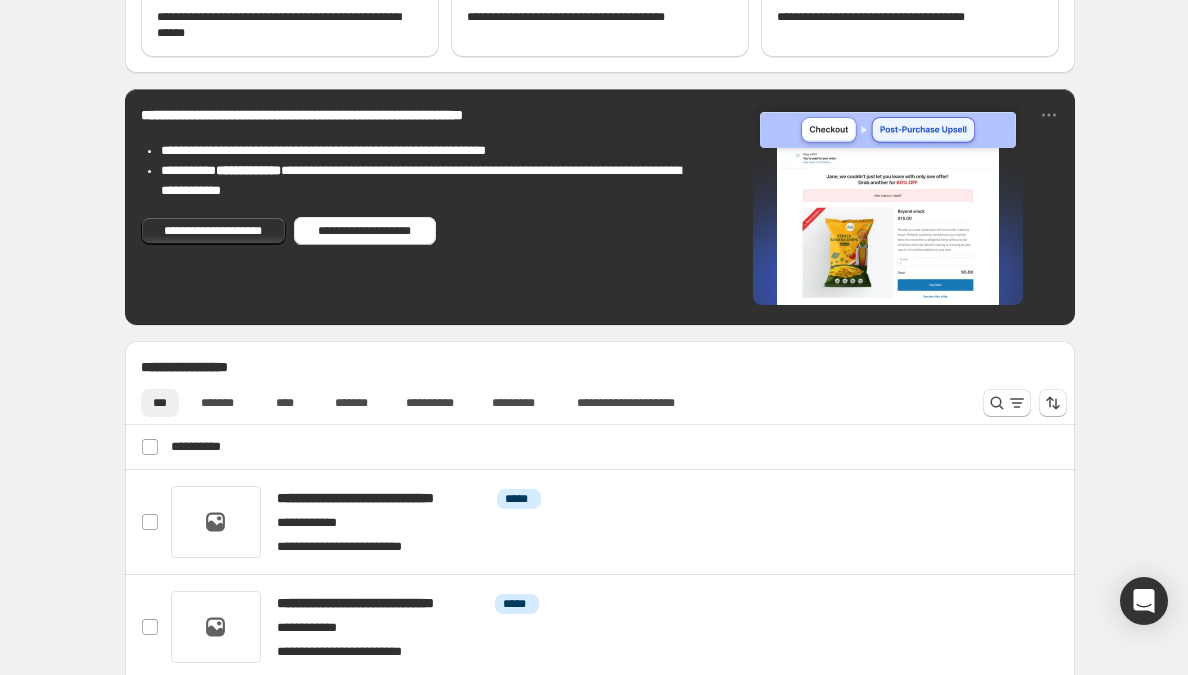 scroll, scrollTop: 617, scrollLeft: 0, axis: vertical 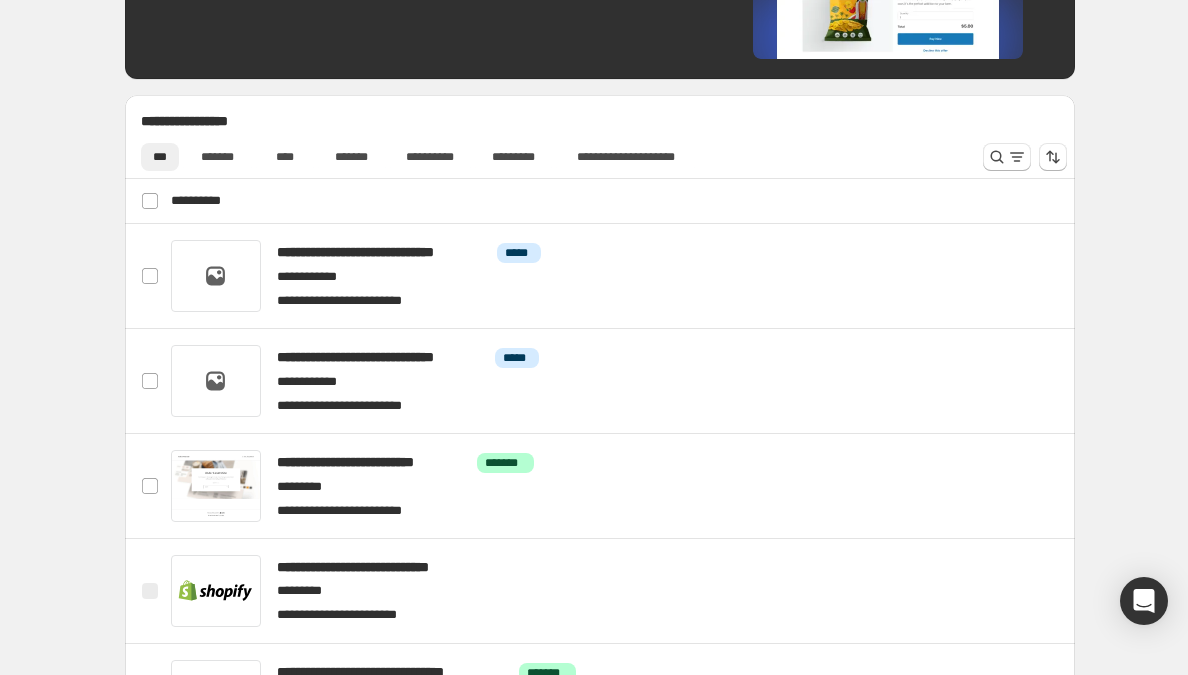 click at bounding box center (623, 276) 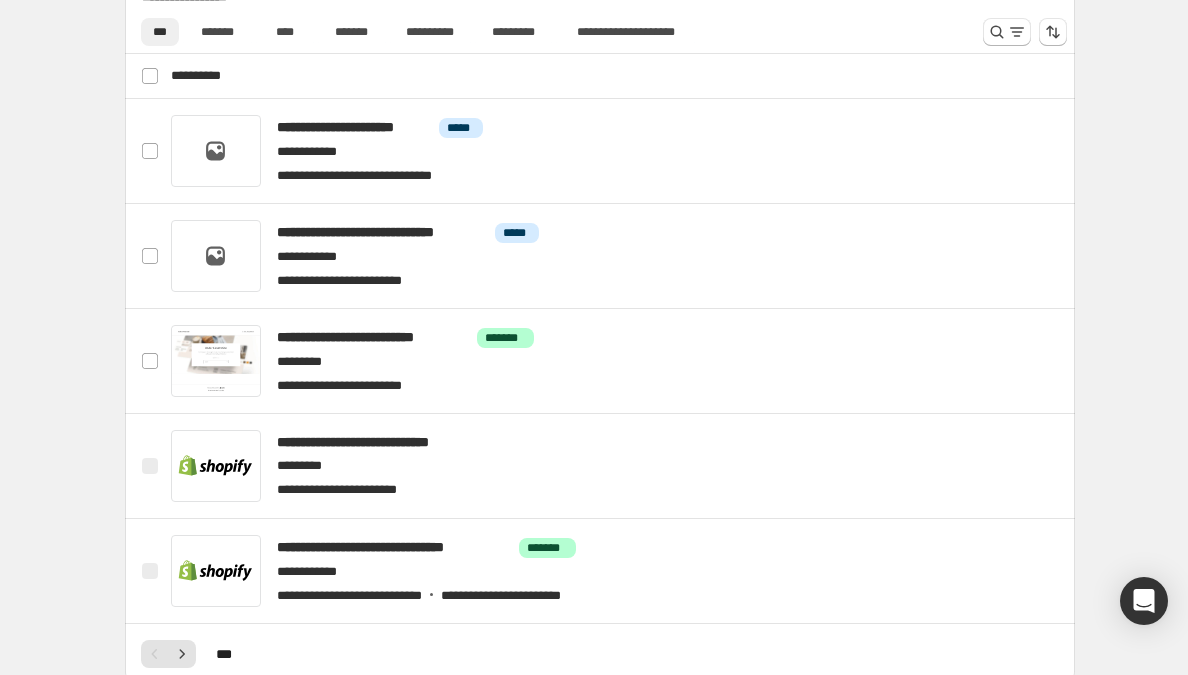 scroll, scrollTop: 741, scrollLeft: 0, axis: vertical 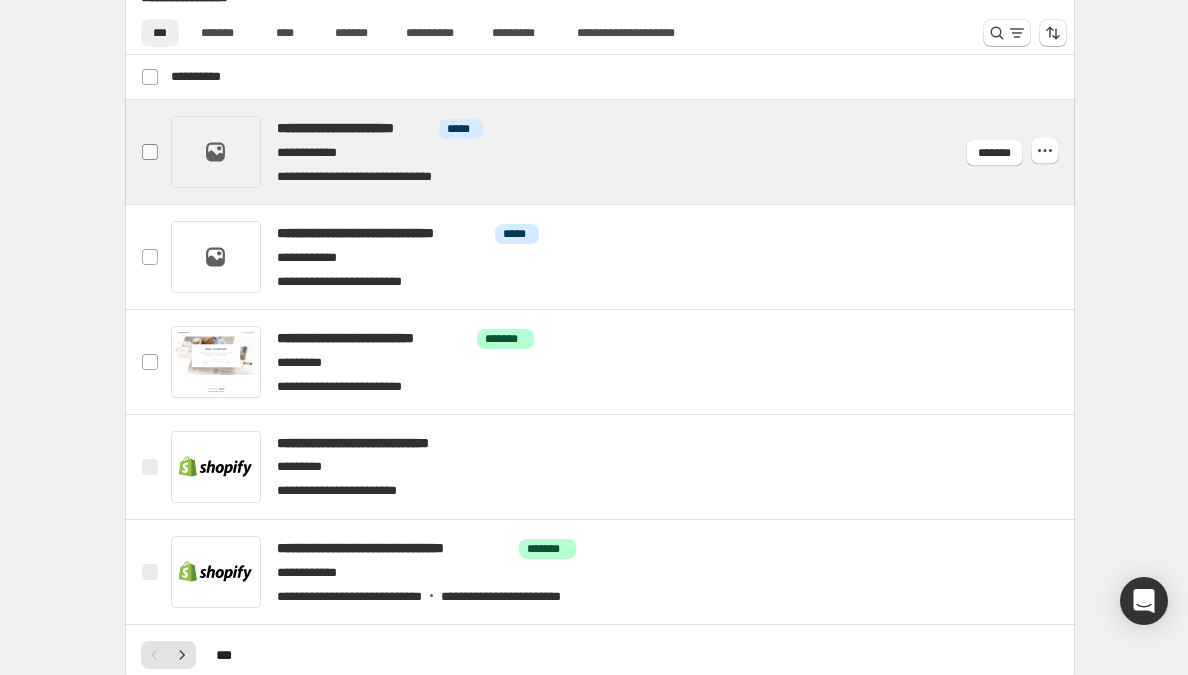 drag, startPoint x: 0, startPoint y: 0, endPoint x: 149, endPoint y: 152, distance: 212.84972 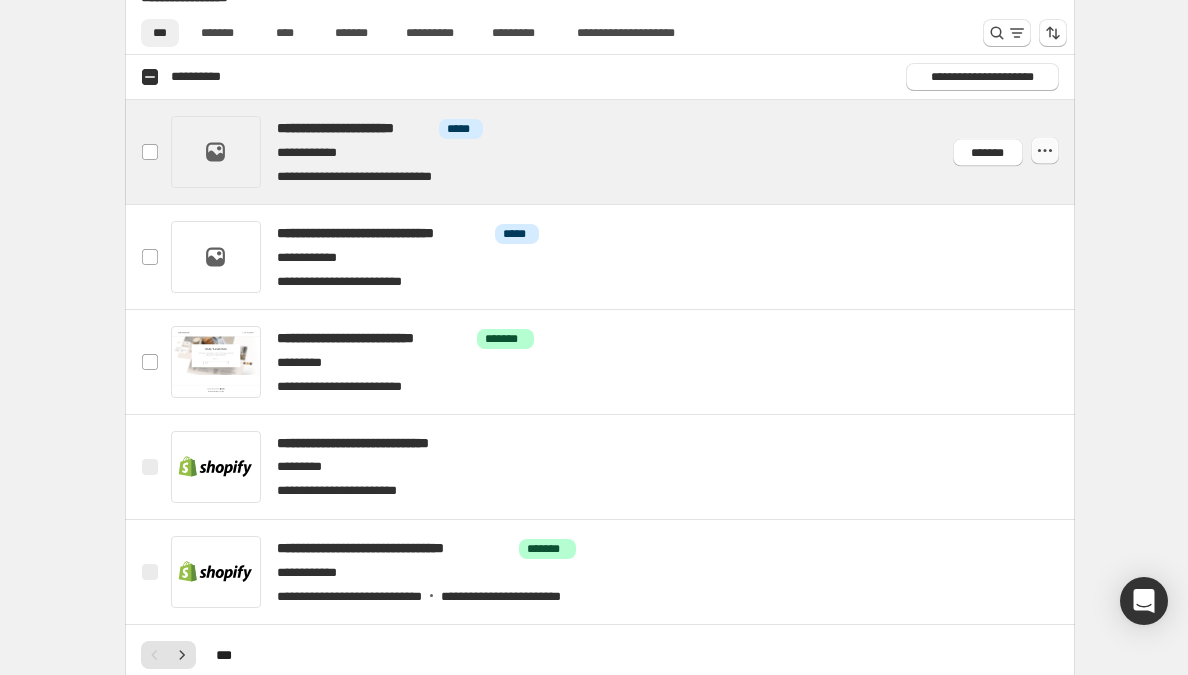 drag, startPoint x: 149, startPoint y: 152, endPoint x: 1041, endPoint y: 151, distance: 892.00055 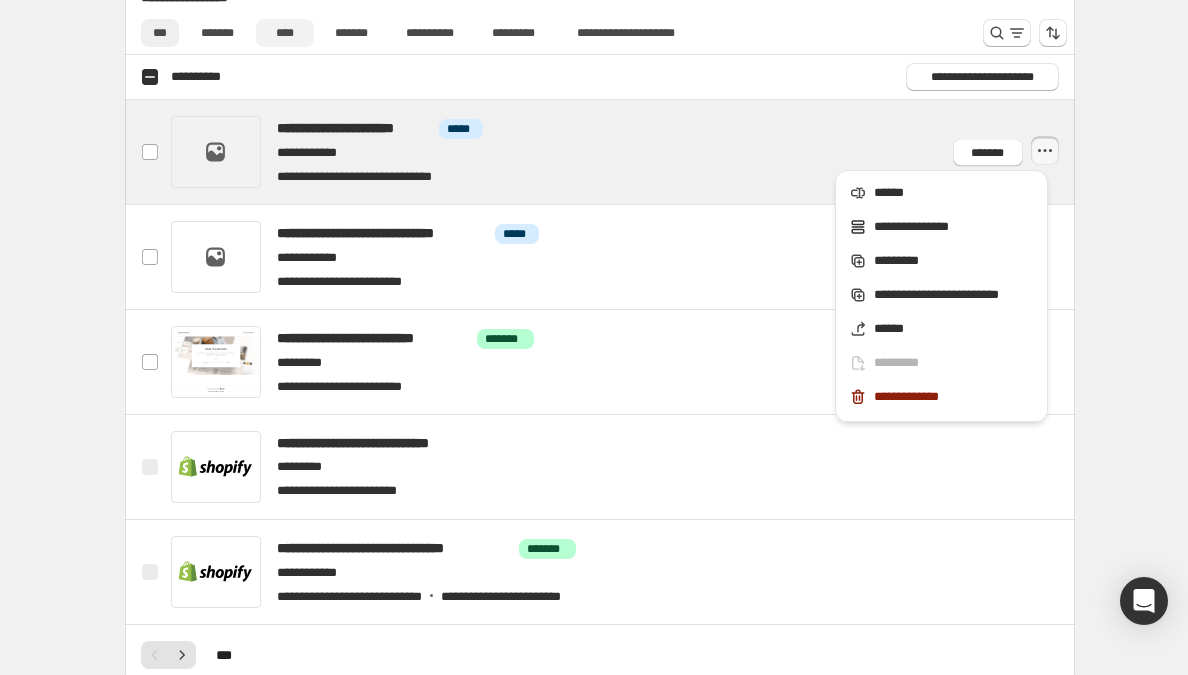 drag, startPoint x: 1041, startPoint y: 151, endPoint x: 284, endPoint y: 33, distance: 766.1416 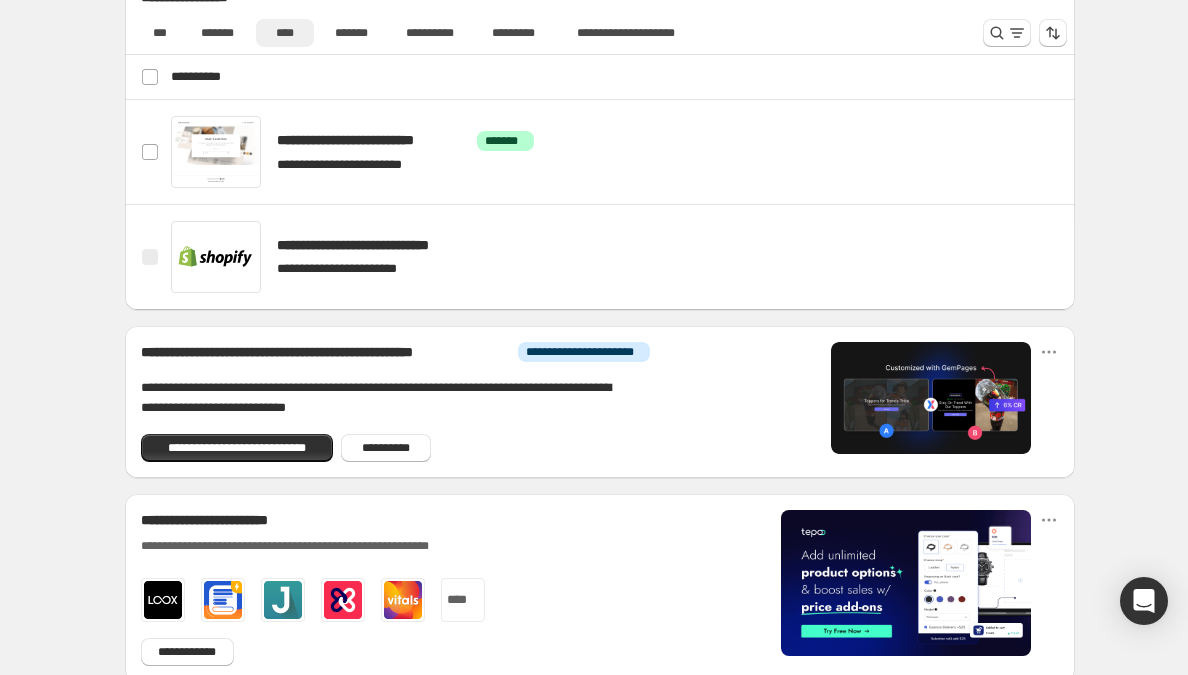 click on "*******" at bounding box center [217, 33] 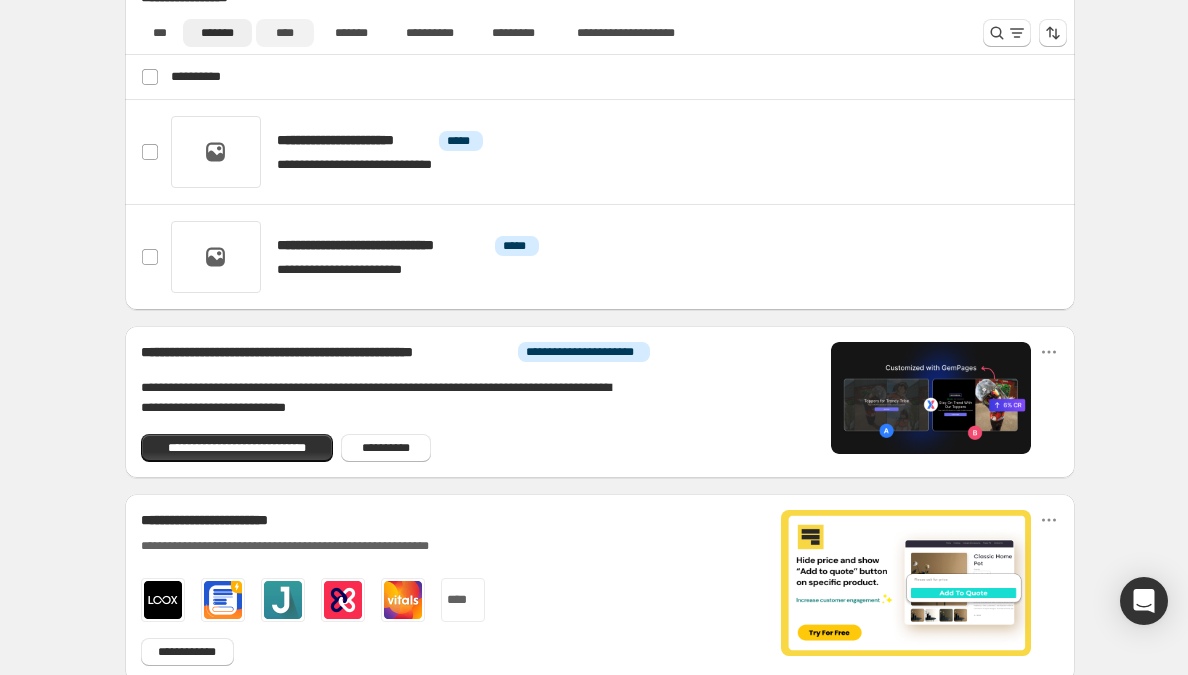 click at bounding box center (150, 152) 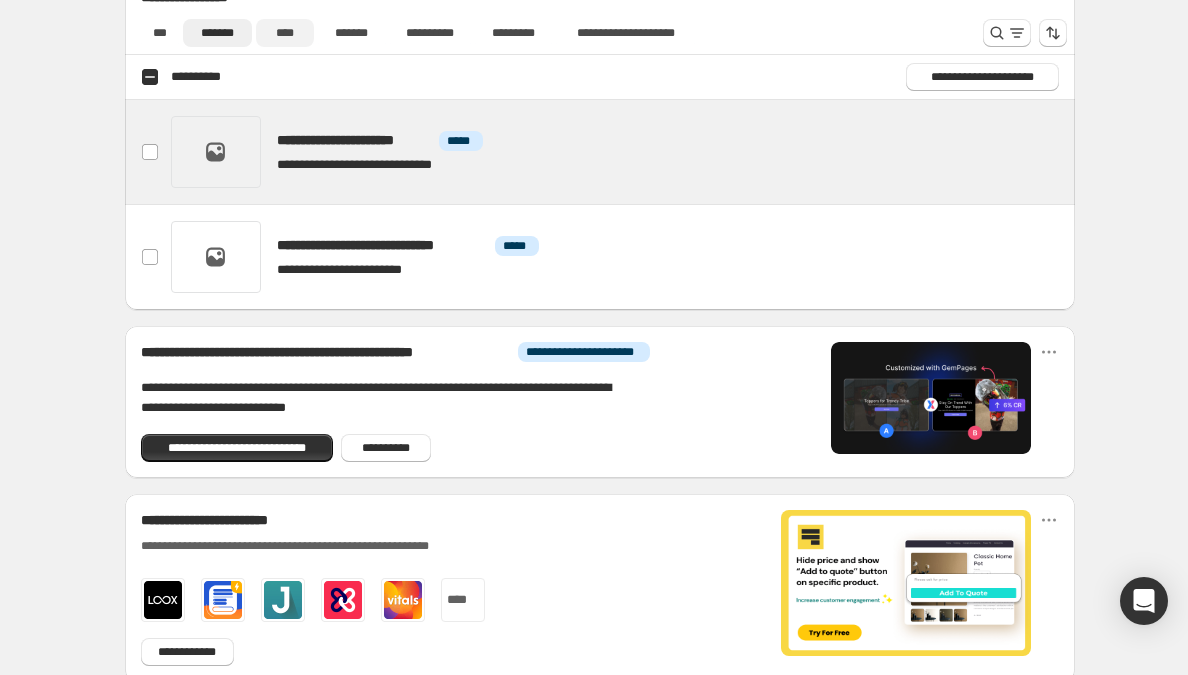 click 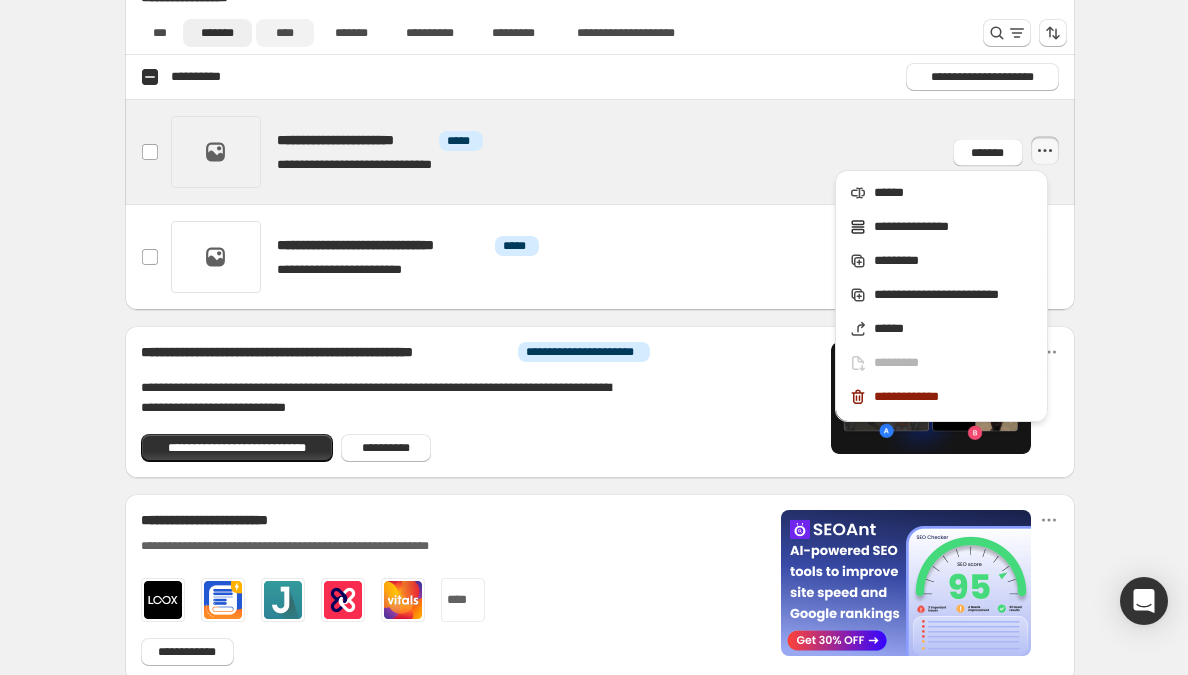 click on "**********" at bounding box center (954, 295) 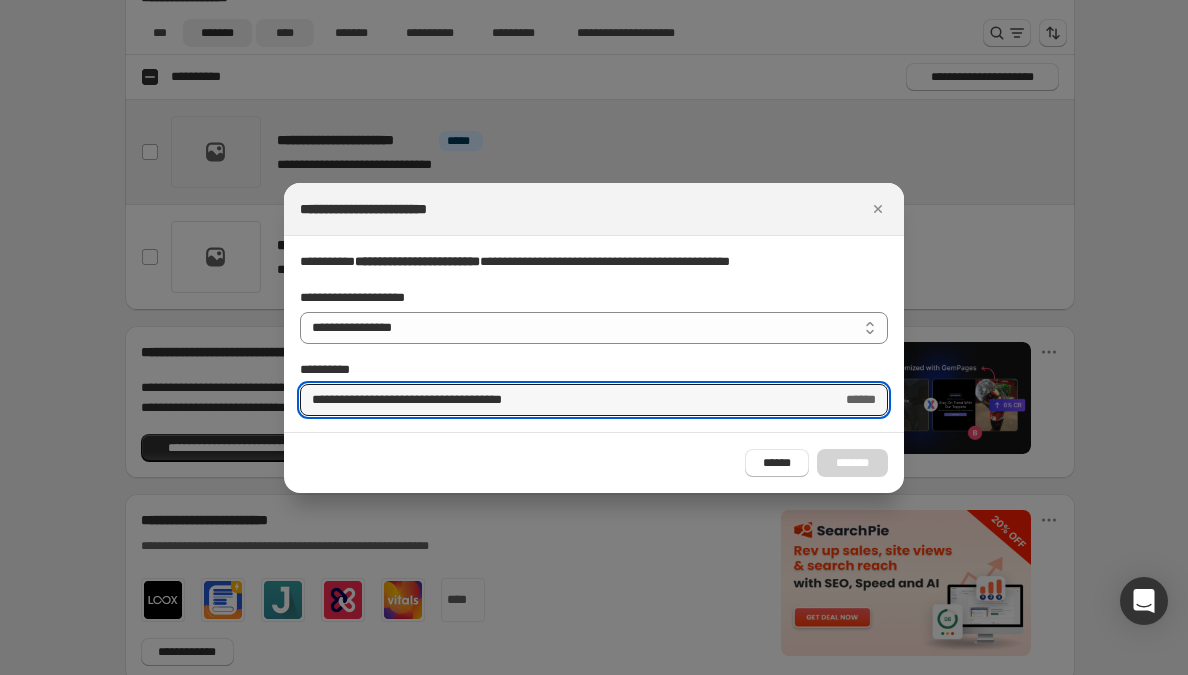 click on "**********" at bounding box center [594, 328] 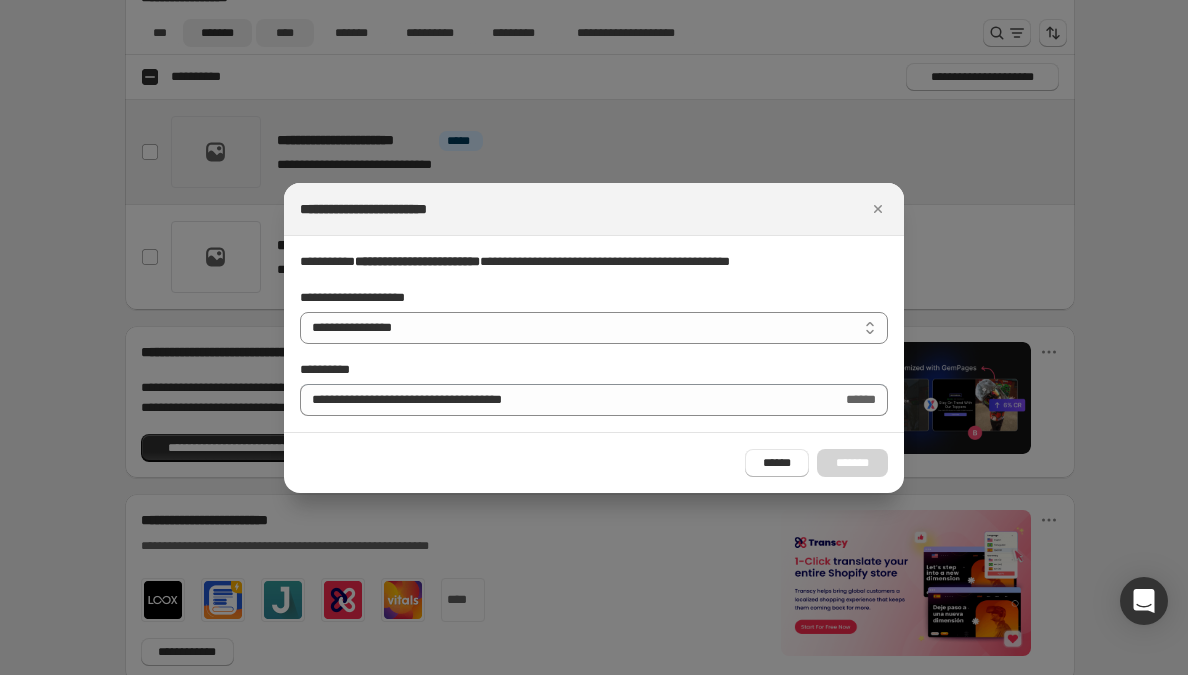 select on "********" 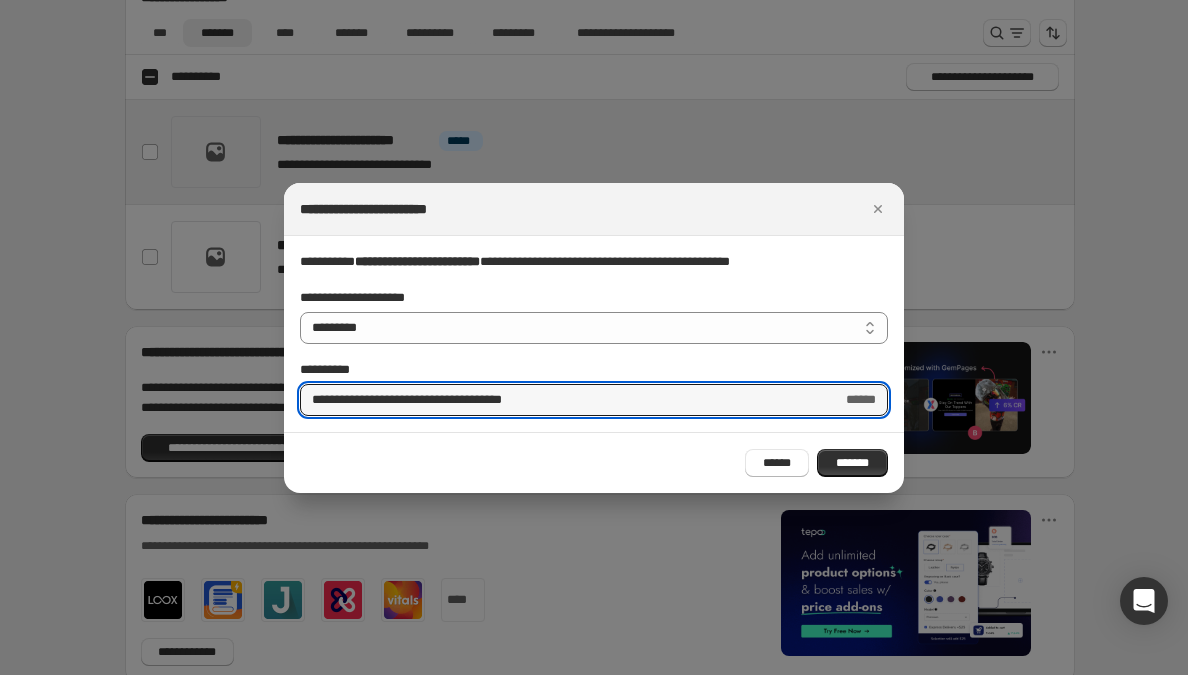 drag, startPoint x: 407, startPoint y: 402, endPoint x: 295, endPoint y: 398, distance: 112.0714 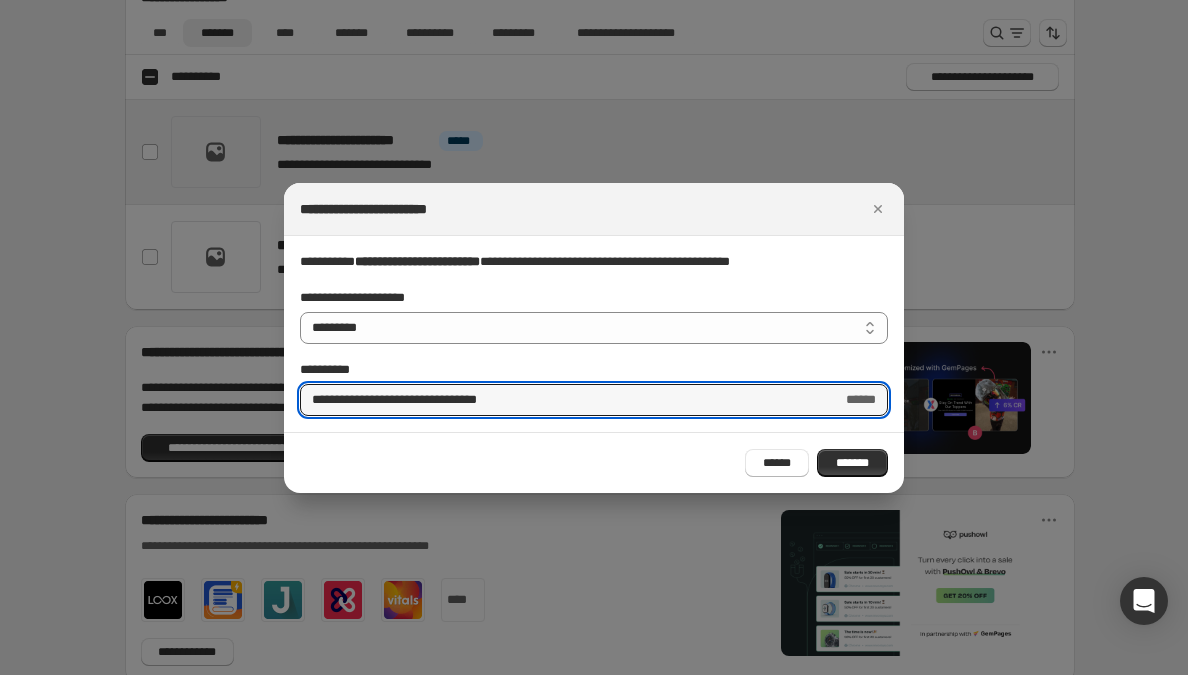type on "**********" 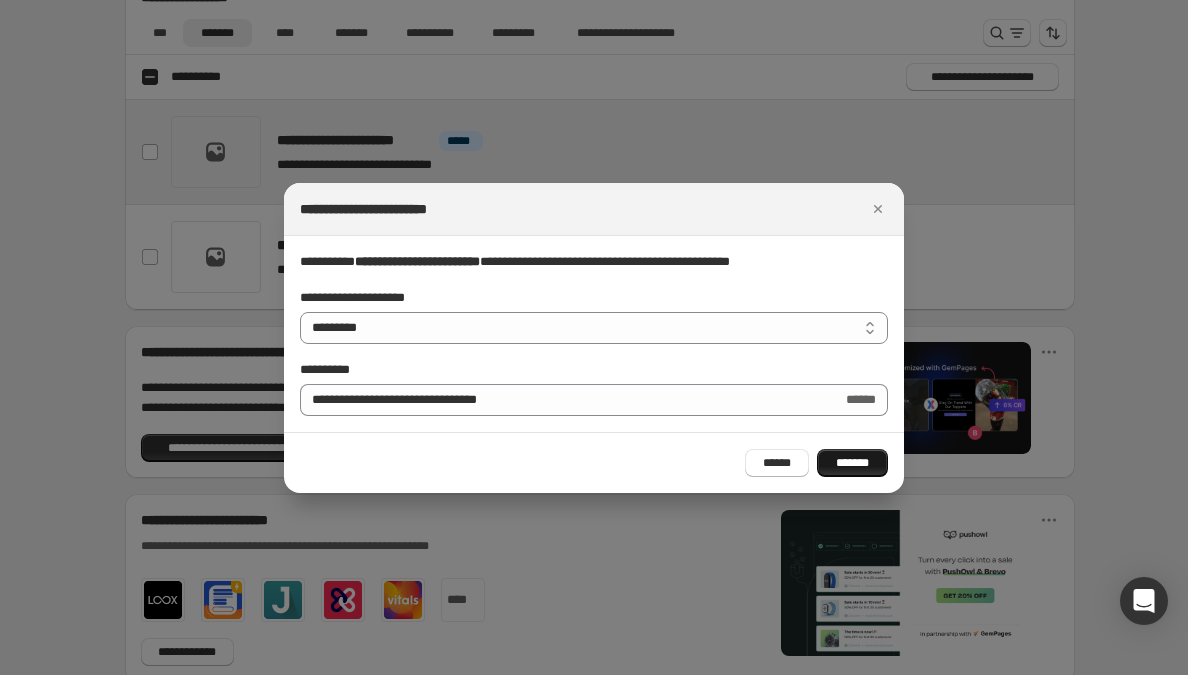 drag, startPoint x: 295, startPoint y: 398, endPoint x: 849, endPoint y: 467, distance: 558.2804 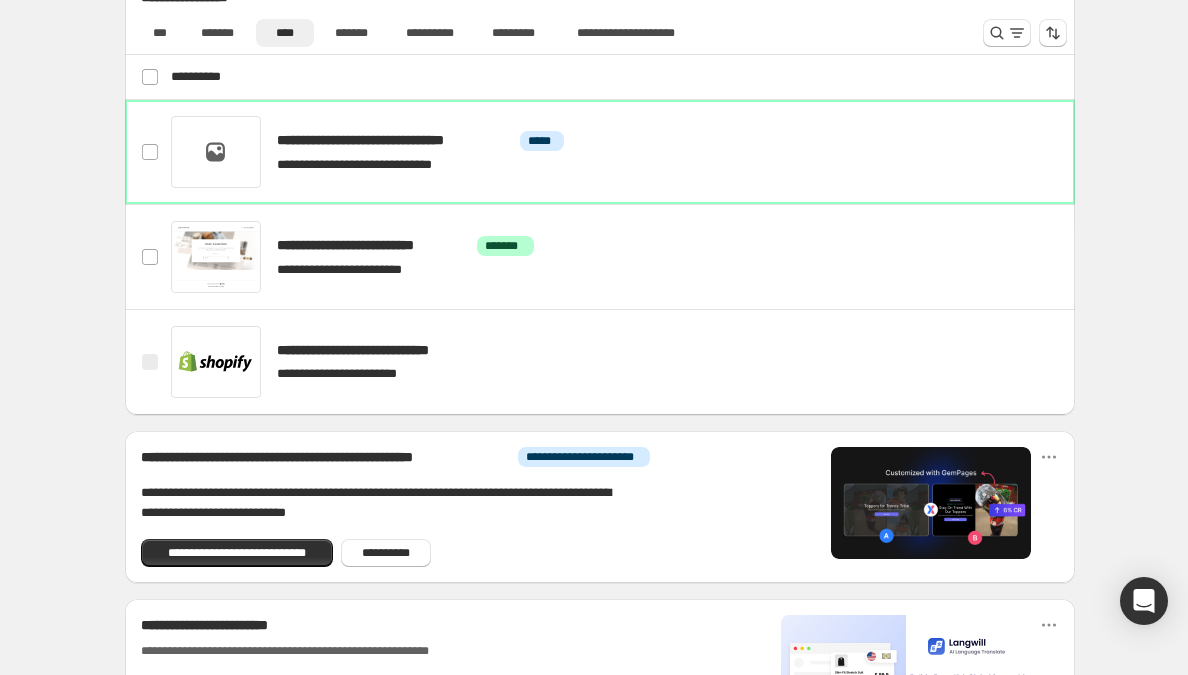 click at bounding box center [150, 152] 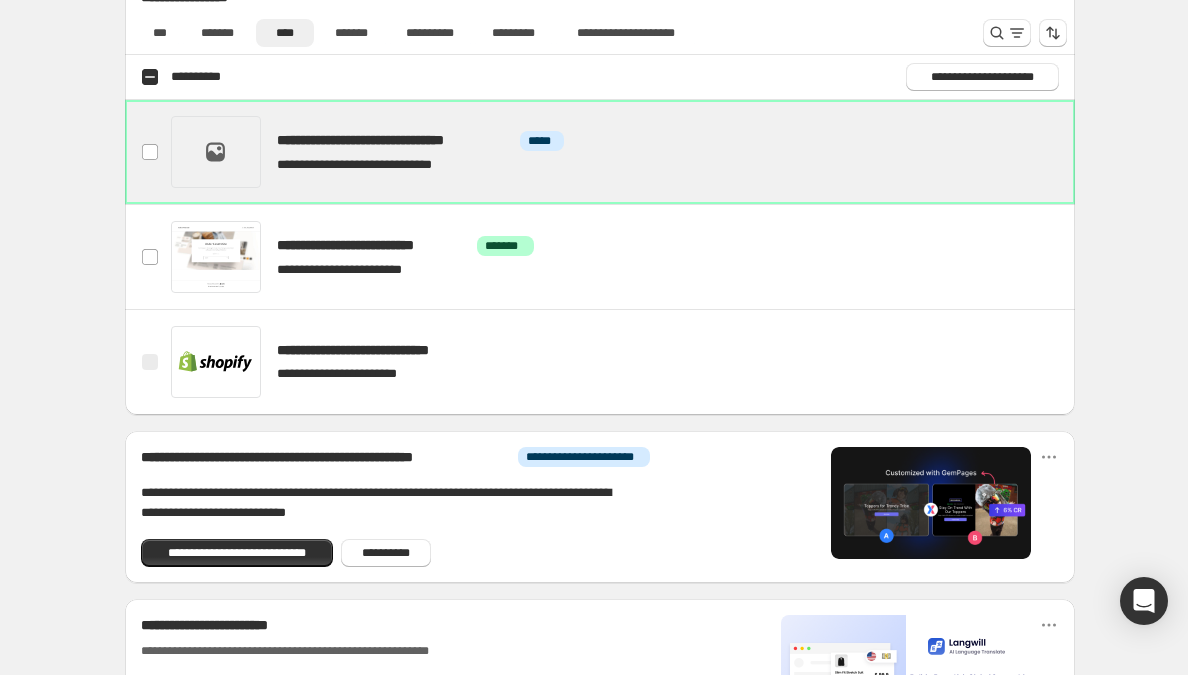 click at bounding box center [623, 152] 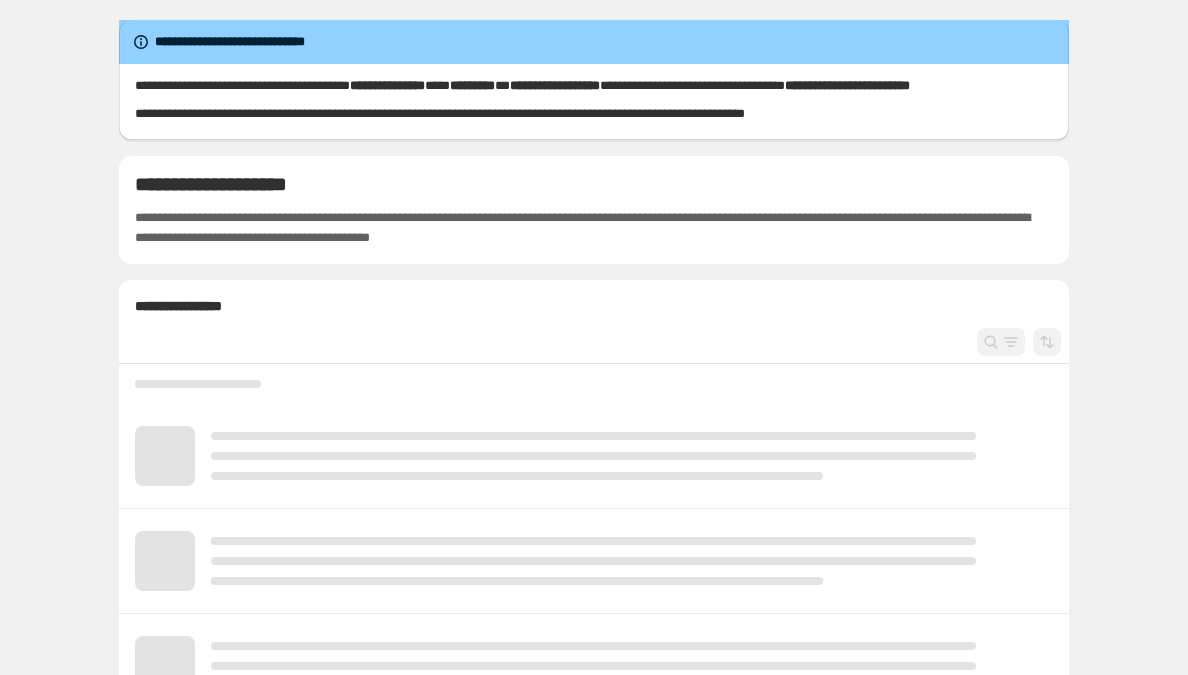 scroll, scrollTop: 0, scrollLeft: 0, axis: both 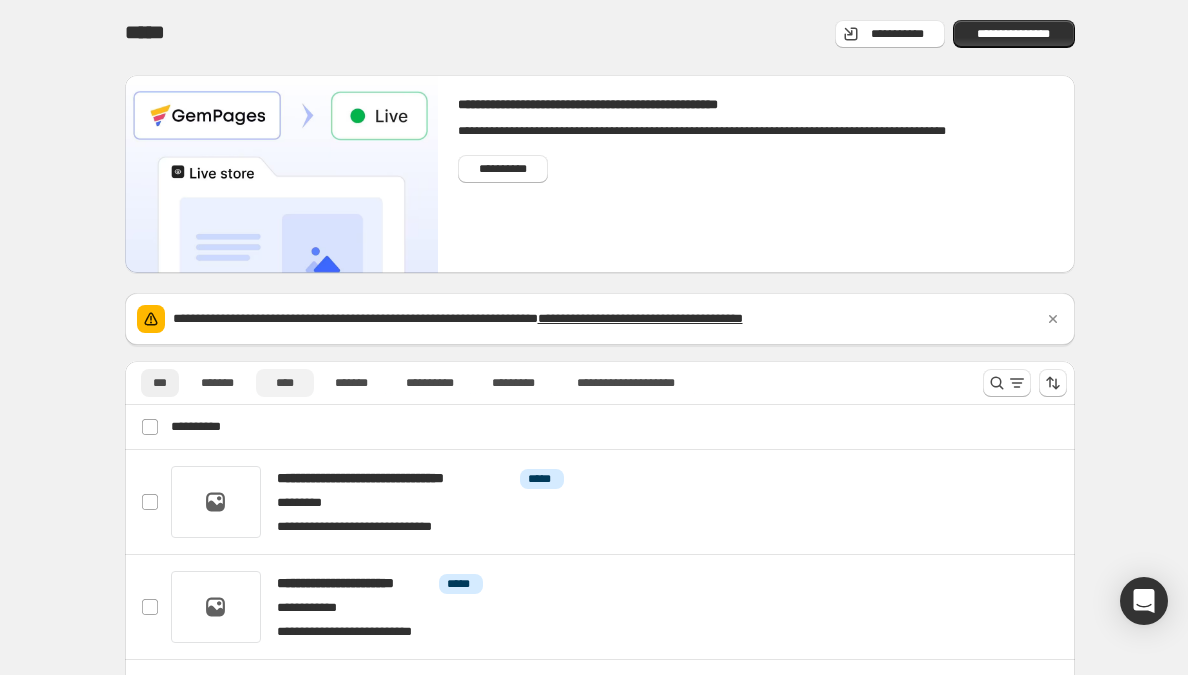 drag, startPoint x: 0, startPoint y: 0, endPoint x: 287, endPoint y: 380, distance: 476.2027 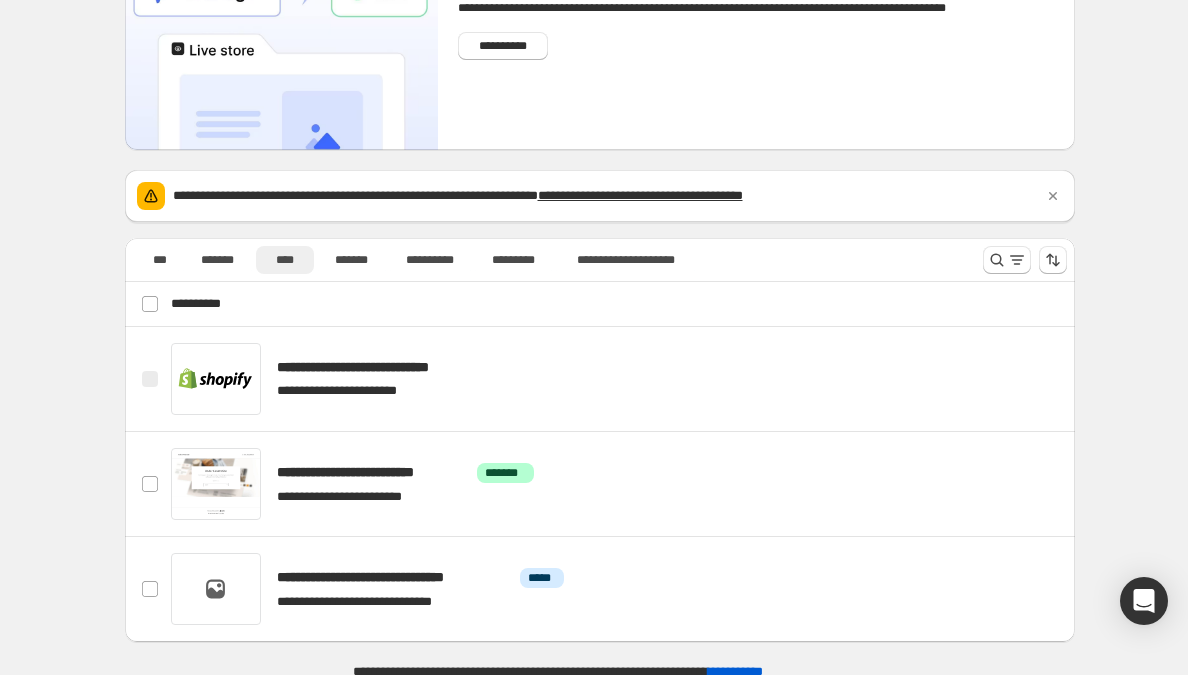 scroll, scrollTop: 136, scrollLeft: 0, axis: vertical 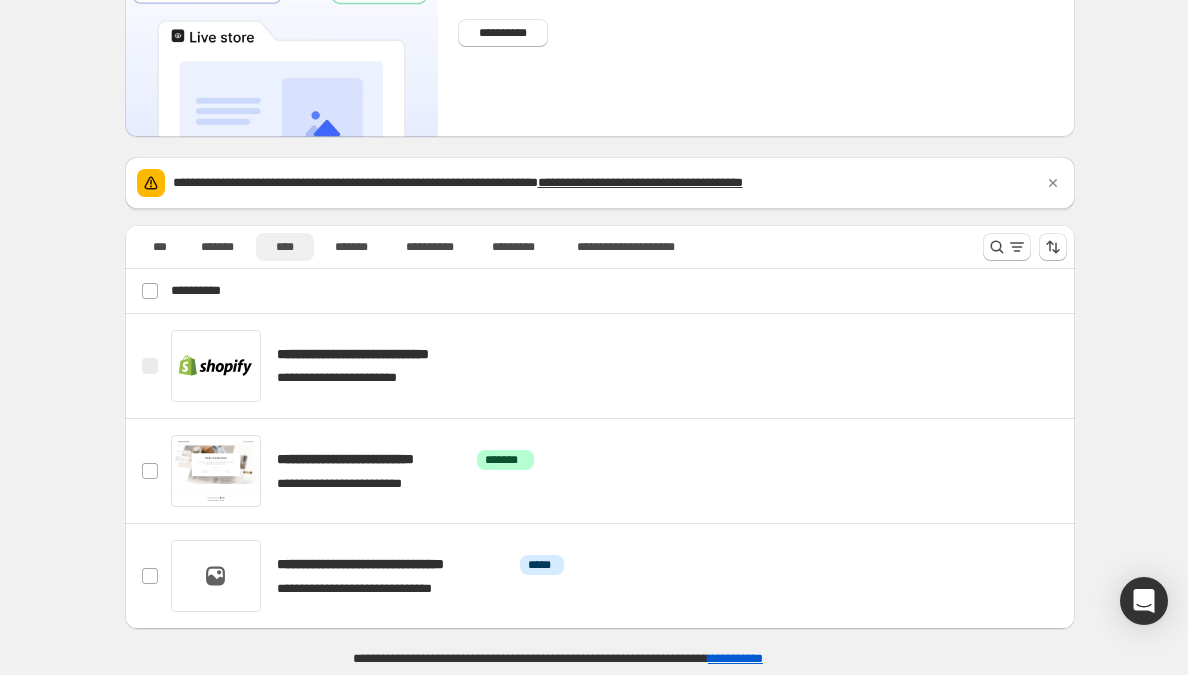 click at bounding box center [150, 576] 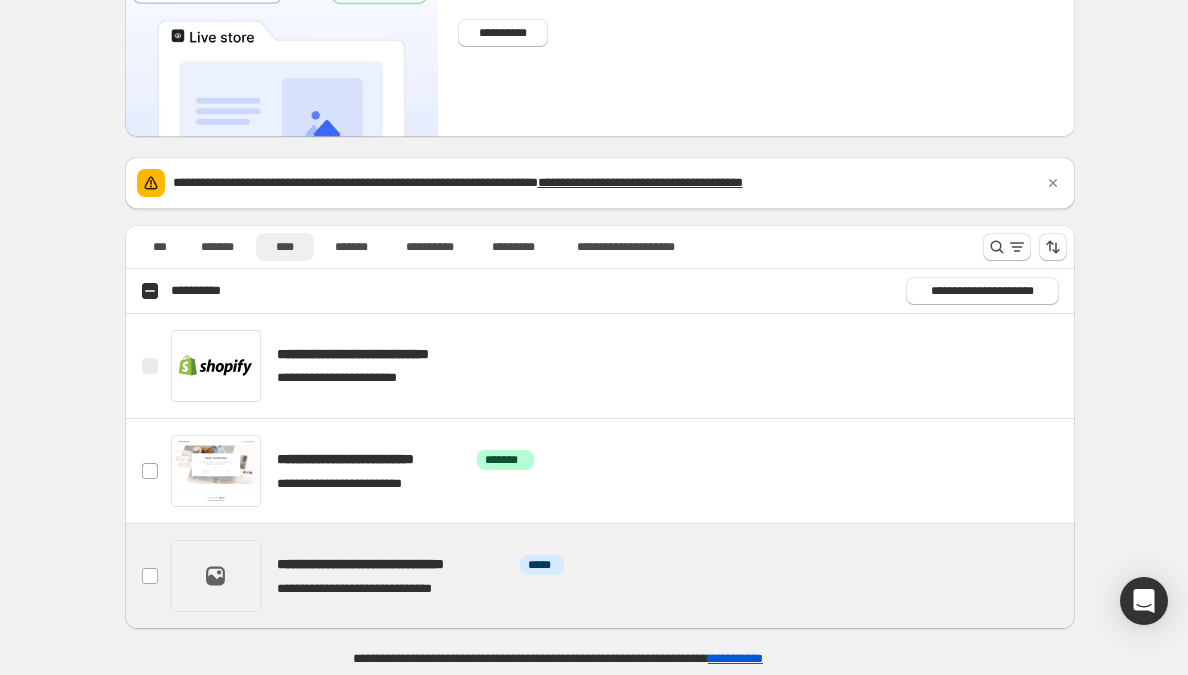 click 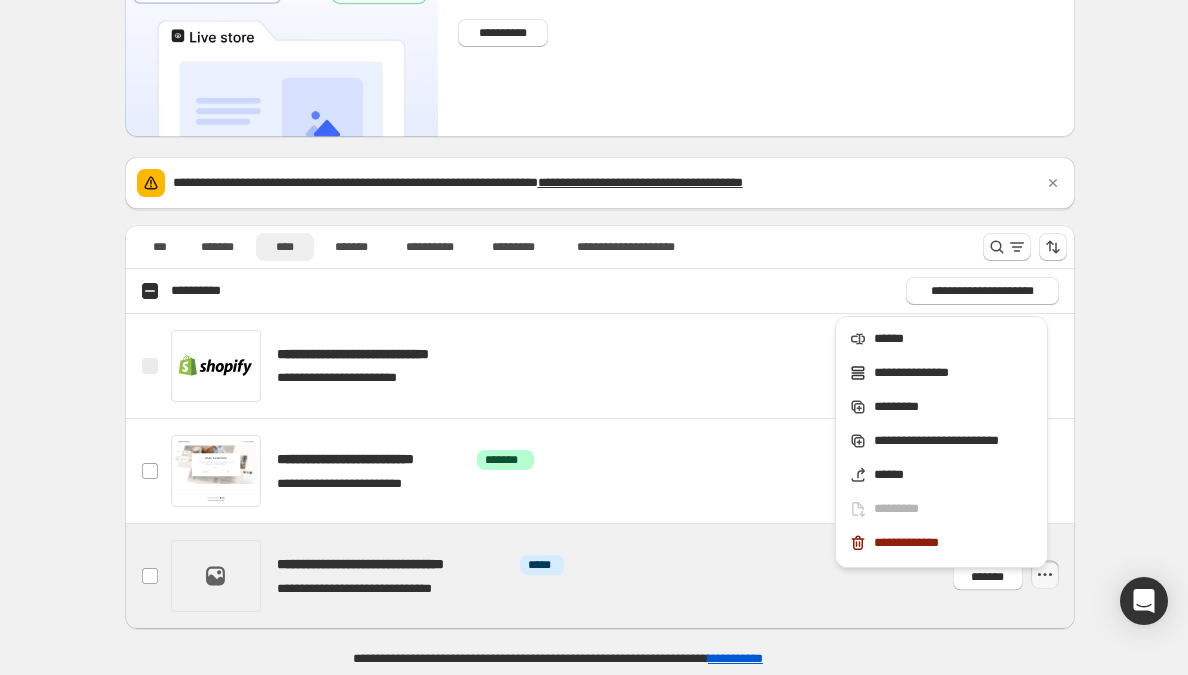 click at bounding box center (623, 471) 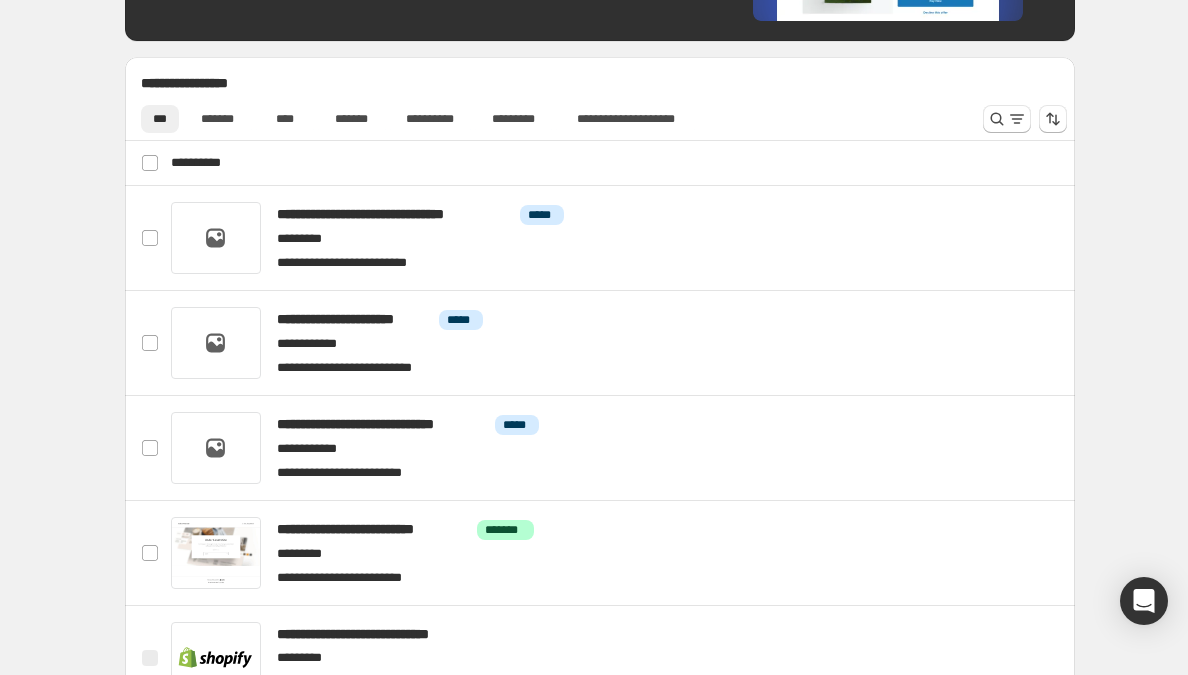 scroll, scrollTop: 733, scrollLeft: 0, axis: vertical 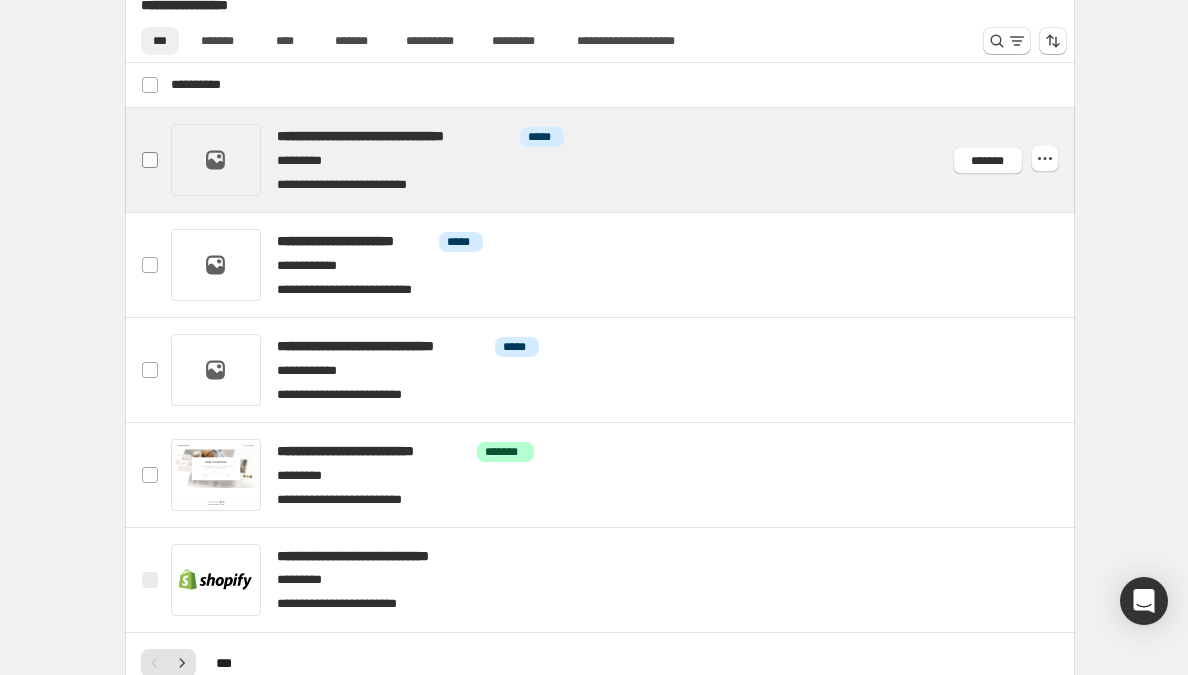 drag, startPoint x: 0, startPoint y: 0, endPoint x: 152, endPoint y: 160, distance: 220.68983 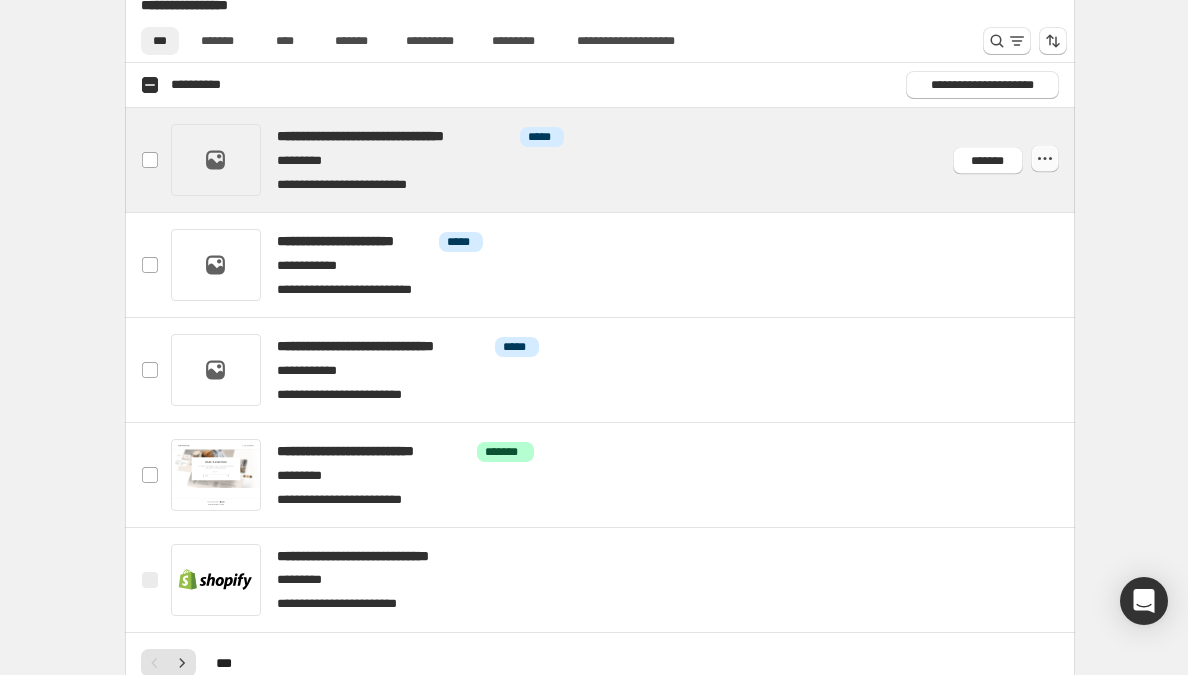 drag, startPoint x: 152, startPoint y: 160, endPoint x: 1047, endPoint y: 157, distance: 895.005 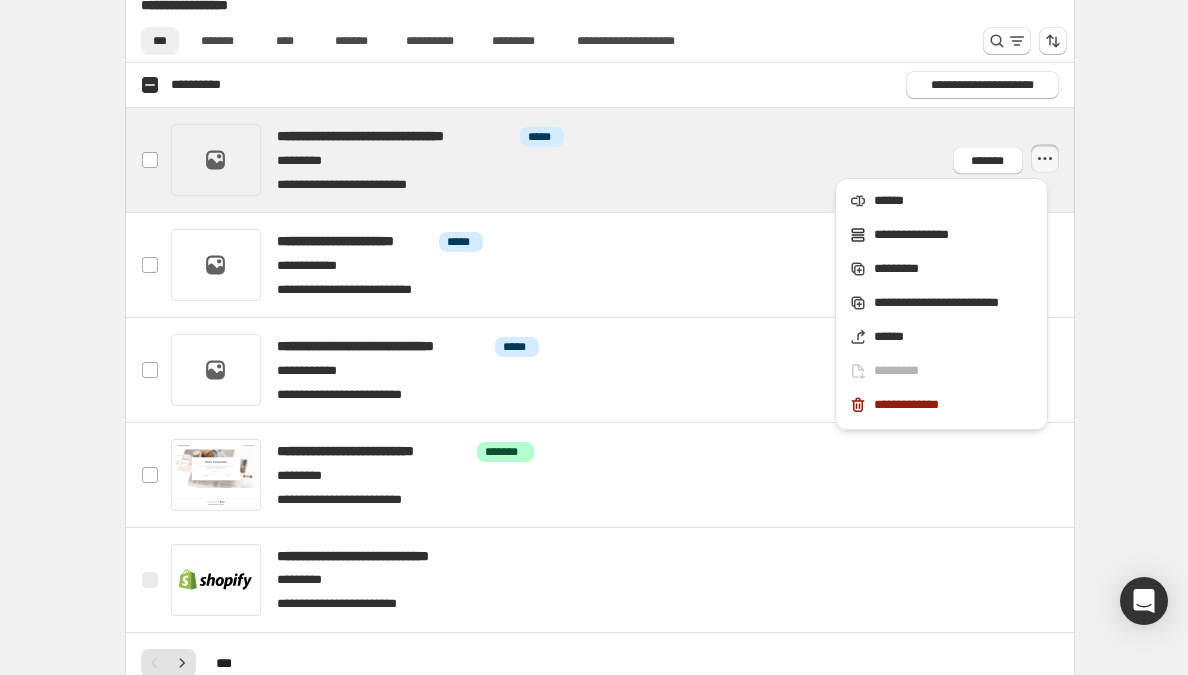click at bounding box center [150, 475] 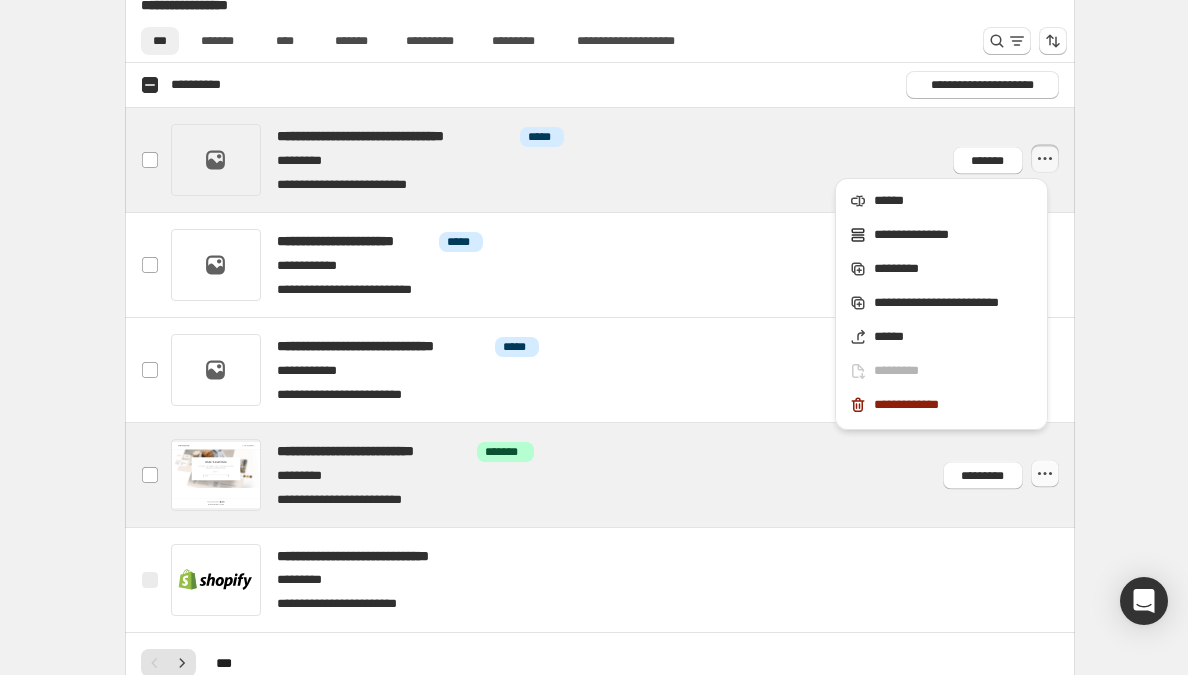 drag, startPoint x: 1047, startPoint y: 157, endPoint x: 1043, endPoint y: 472, distance: 315.0254 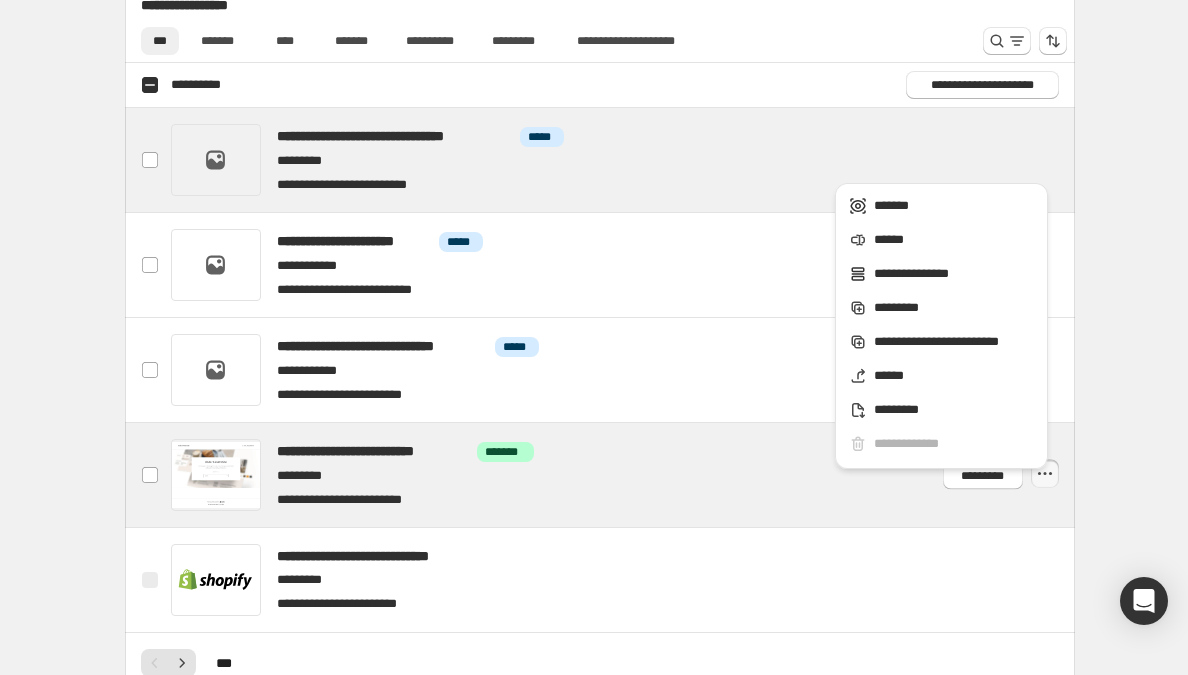 click at bounding box center [150, 580] 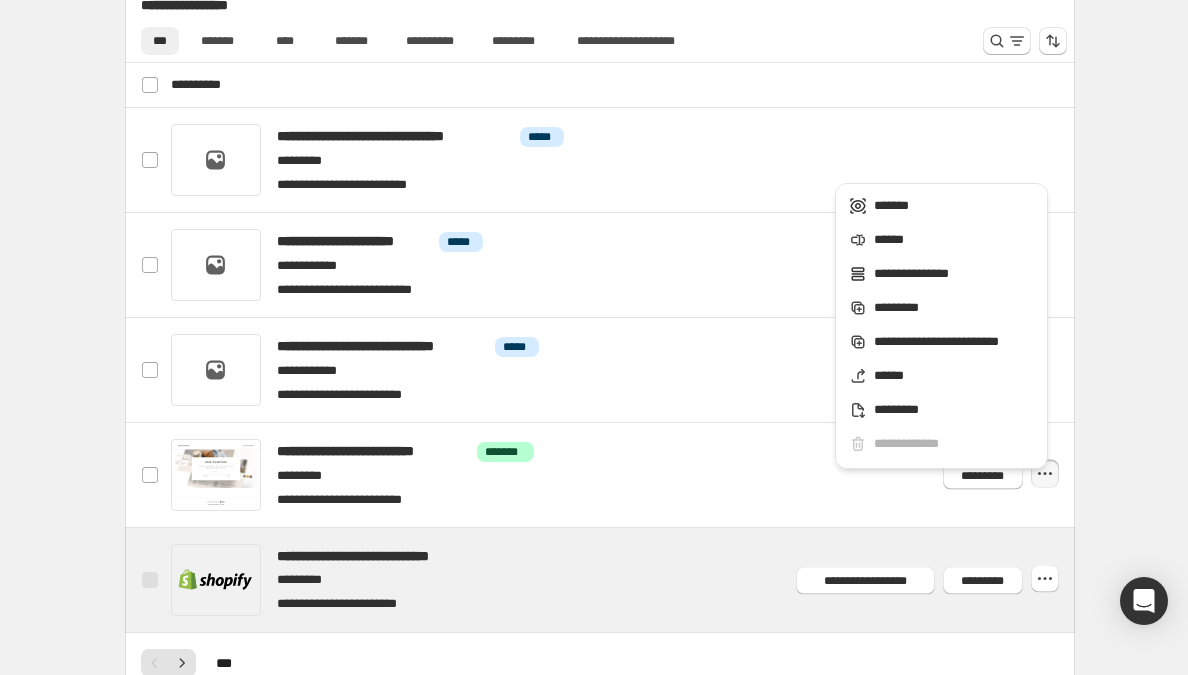 drag, startPoint x: 1043, startPoint y: 472, endPoint x: 151, endPoint y: 585, distance: 899.129 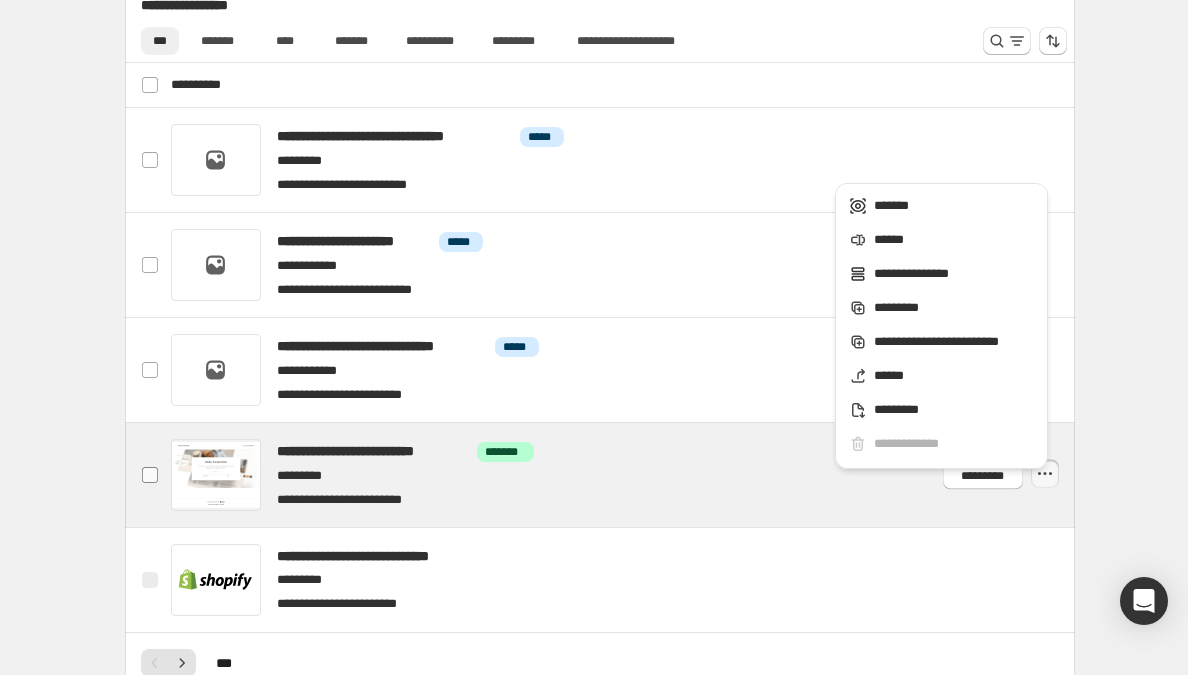 drag, startPoint x: 151, startPoint y: 585, endPoint x: 147, endPoint y: 471, distance: 114.07015 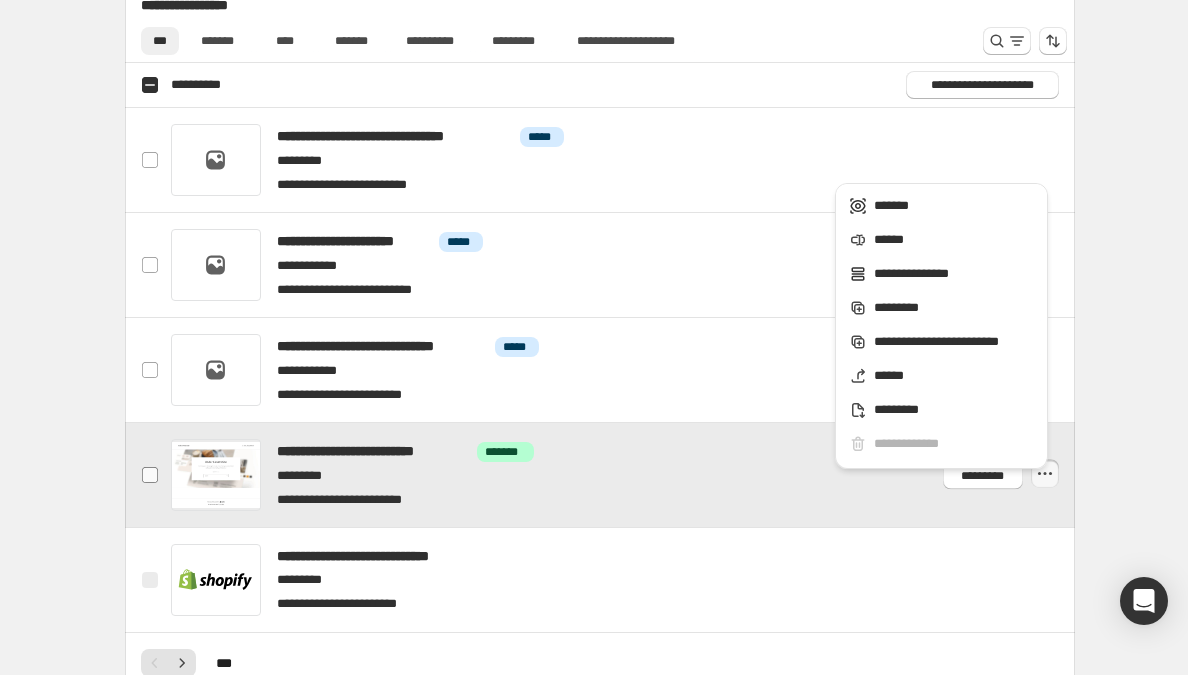 click at bounding box center [150, 160] 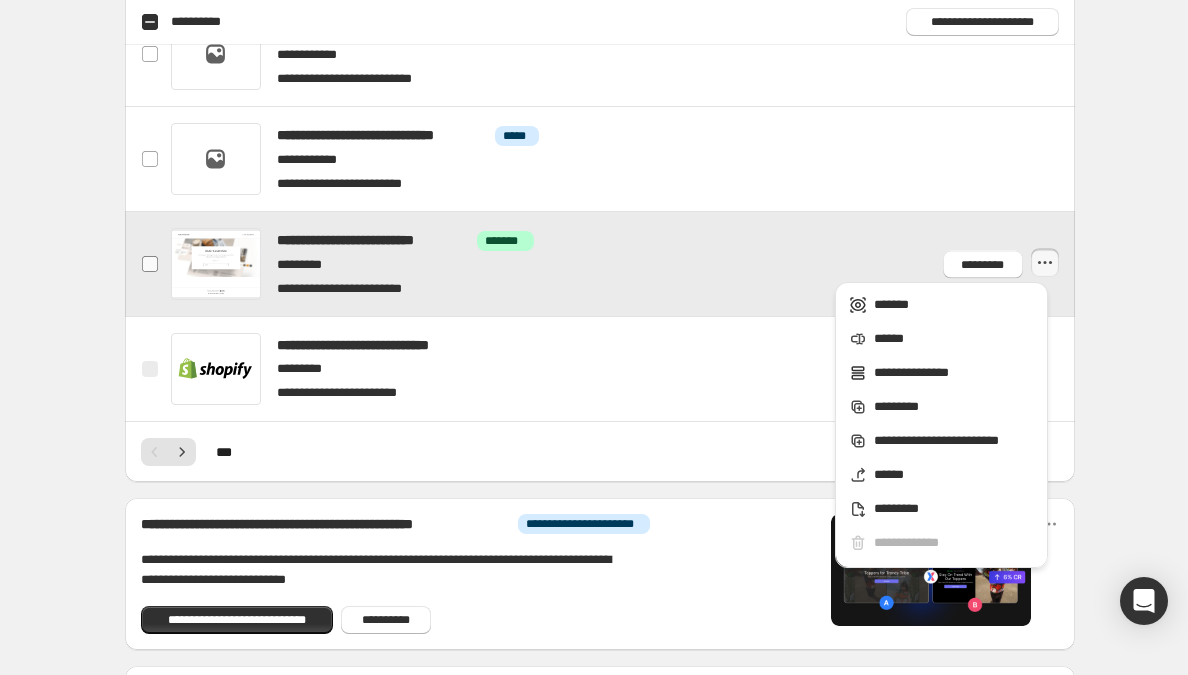 scroll, scrollTop: 935, scrollLeft: 0, axis: vertical 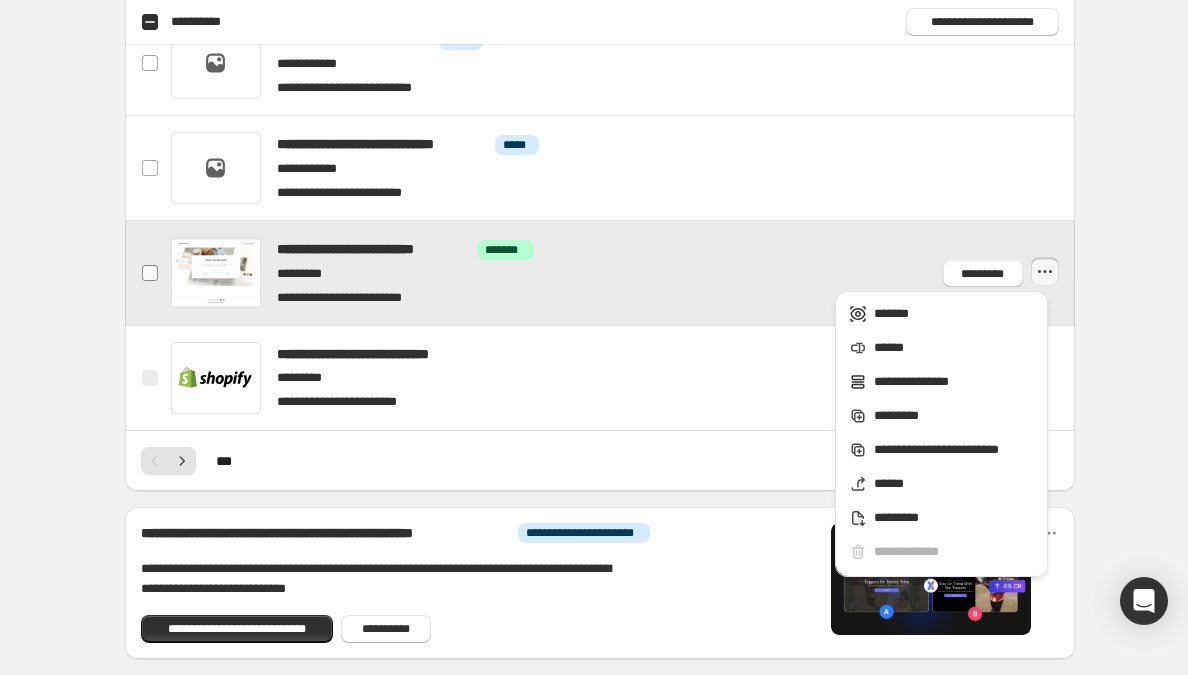 click on "**********" at bounding box center [600, 82] 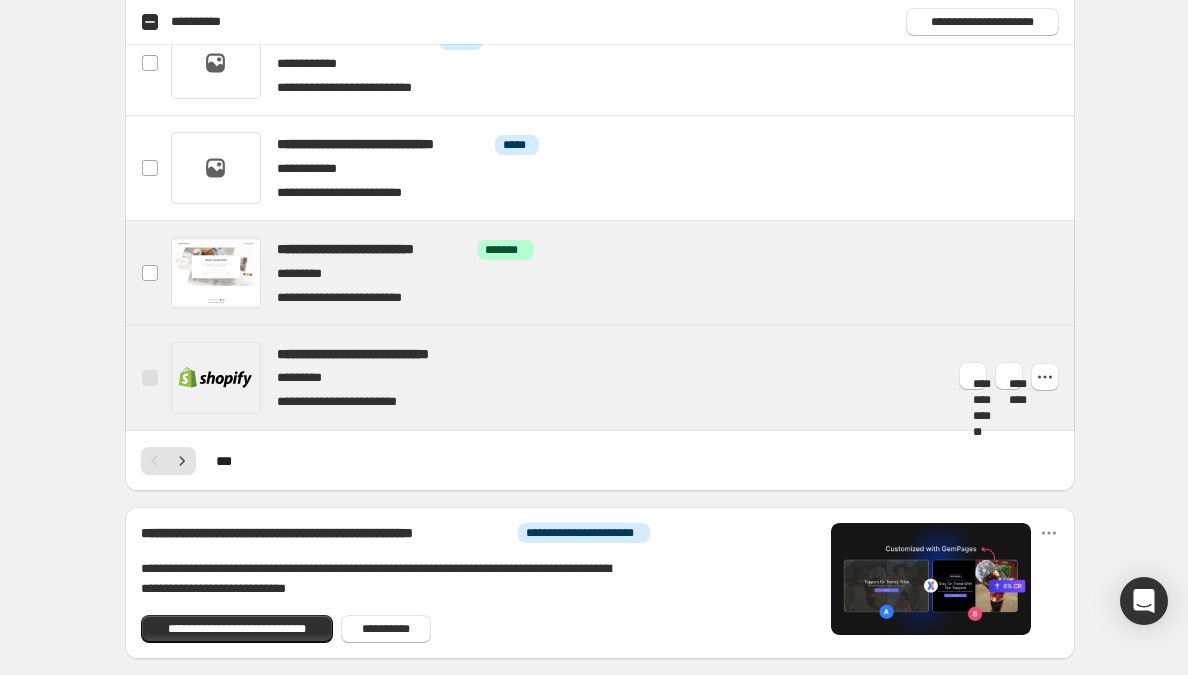drag, startPoint x: 147, startPoint y: 471, endPoint x: 158, endPoint y: 372, distance: 99.60924 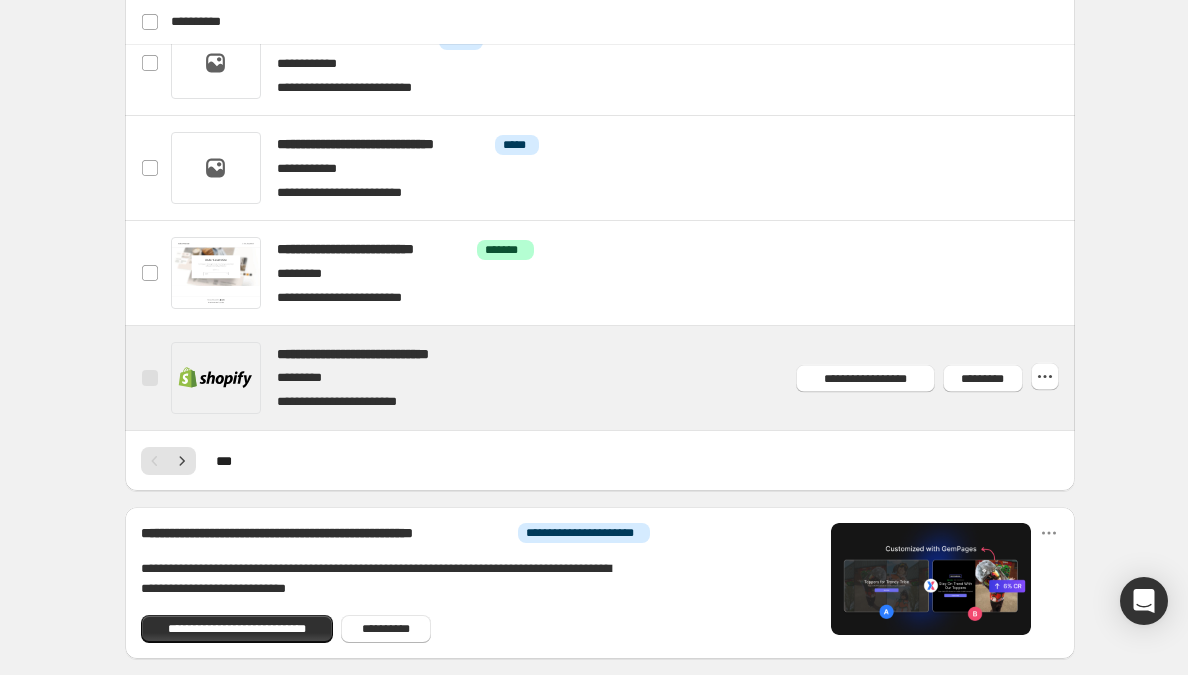click on "**********" at bounding box center (865, 378) 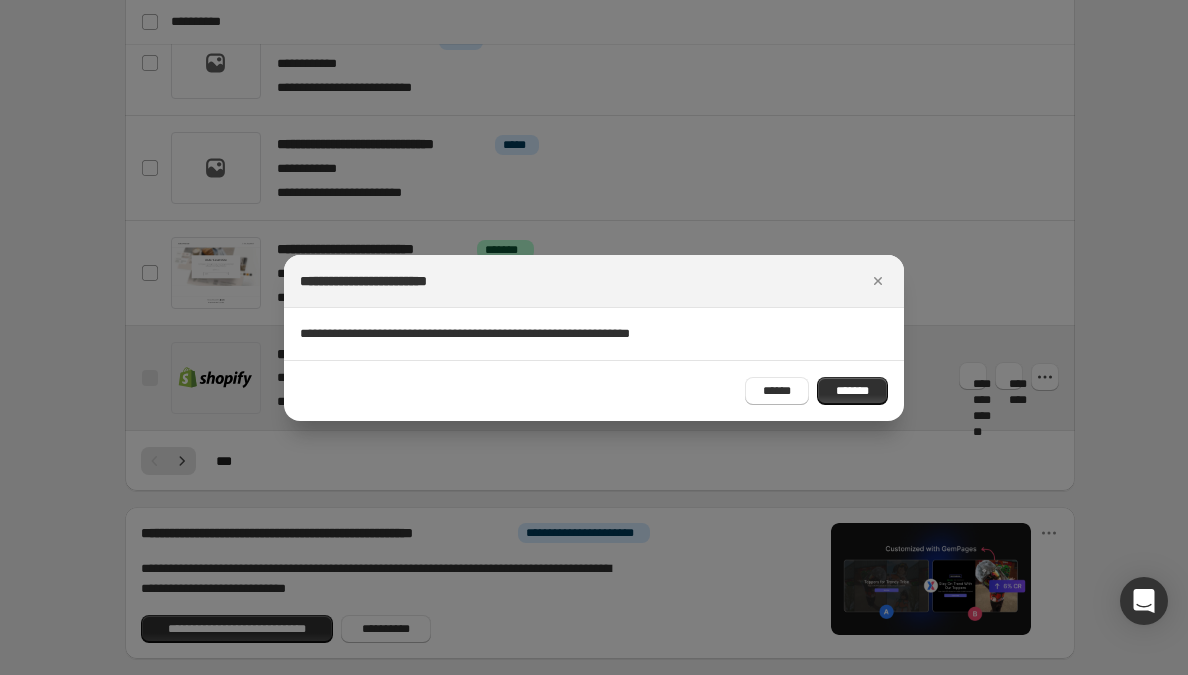 click on "*******" at bounding box center [852, 391] 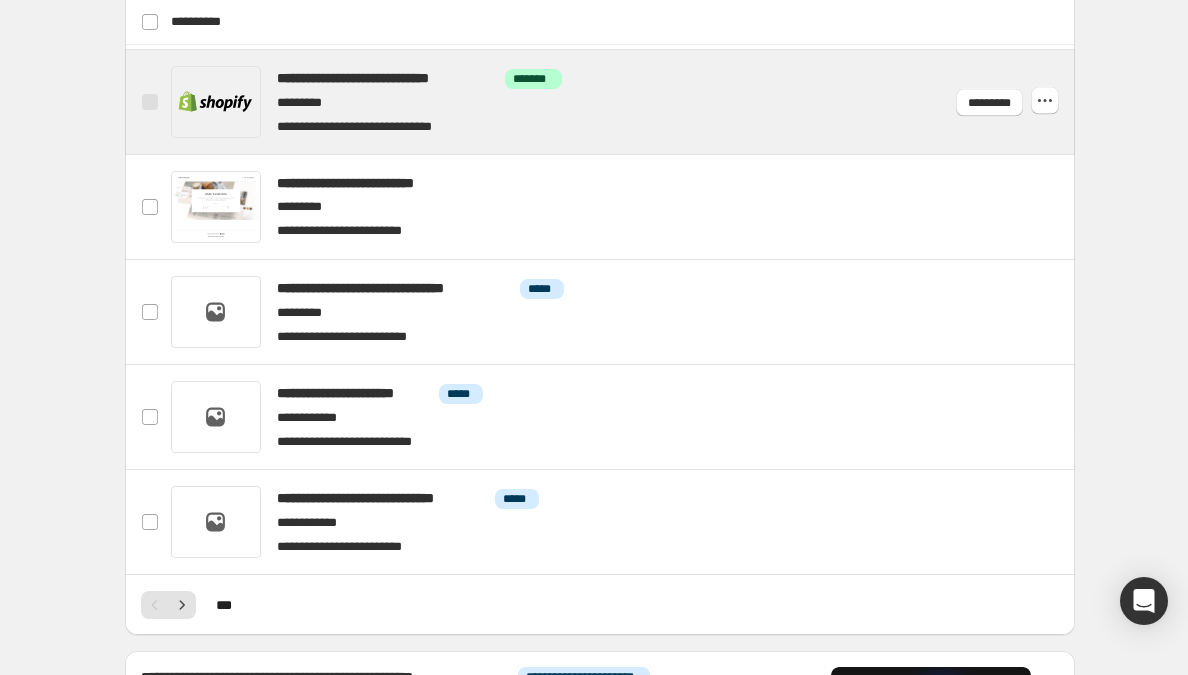 scroll, scrollTop: 752, scrollLeft: 0, axis: vertical 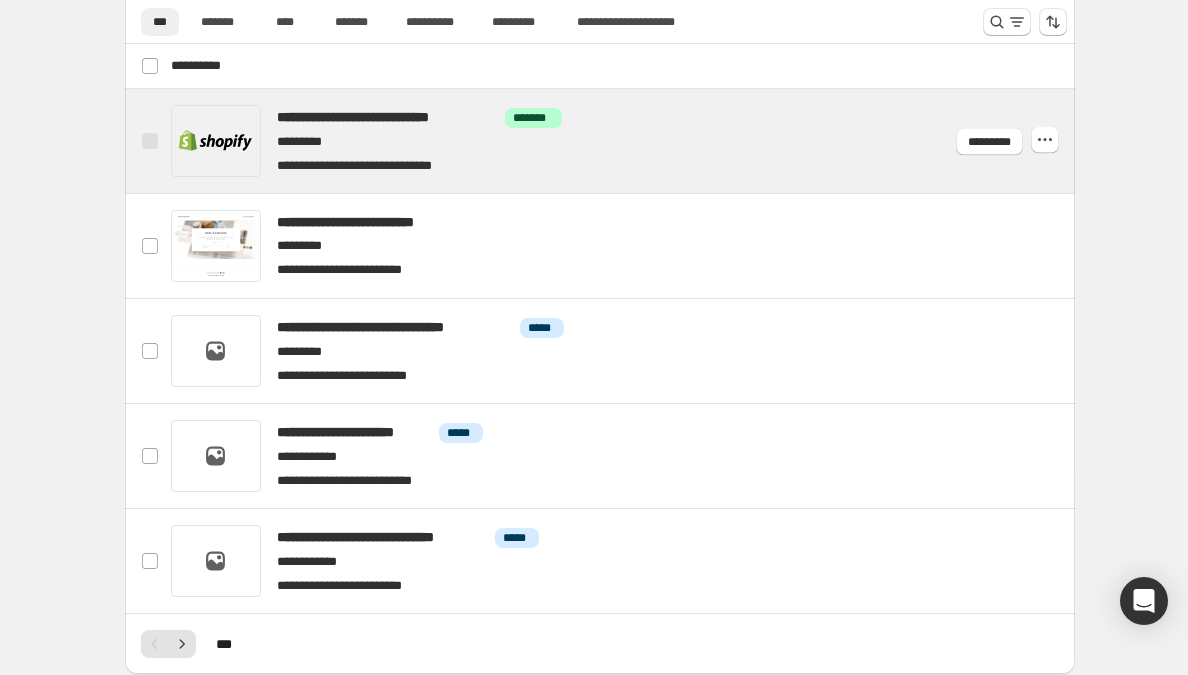 click at bounding box center [150, 351] 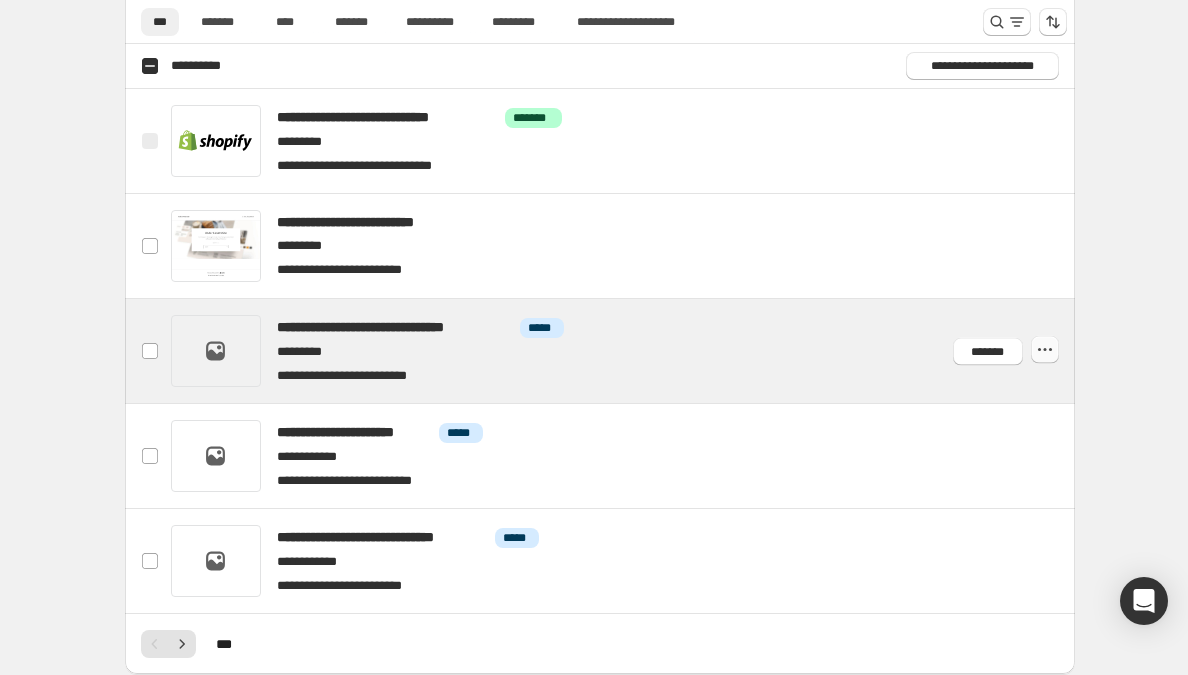 drag, startPoint x: 158, startPoint y: 372, endPoint x: 1044, endPoint y: 345, distance: 886.4113 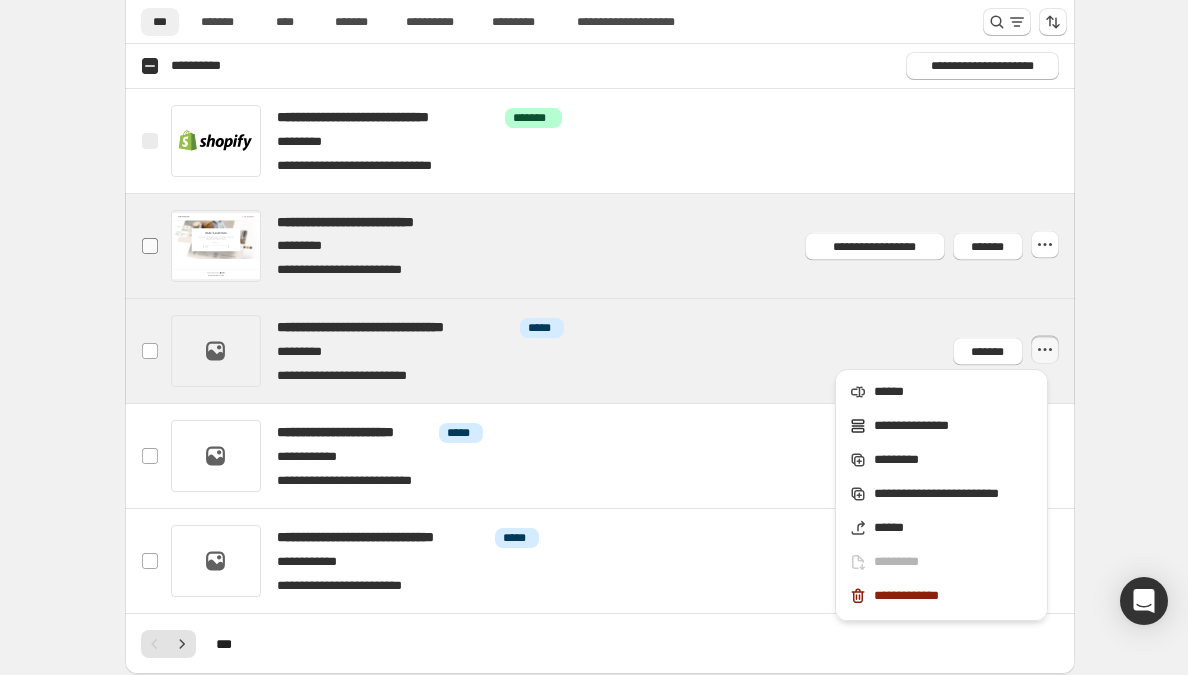 drag, startPoint x: 1044, startPoint y: 345, endPoint x: 150, endPoint y: 245, distance: 899.57544 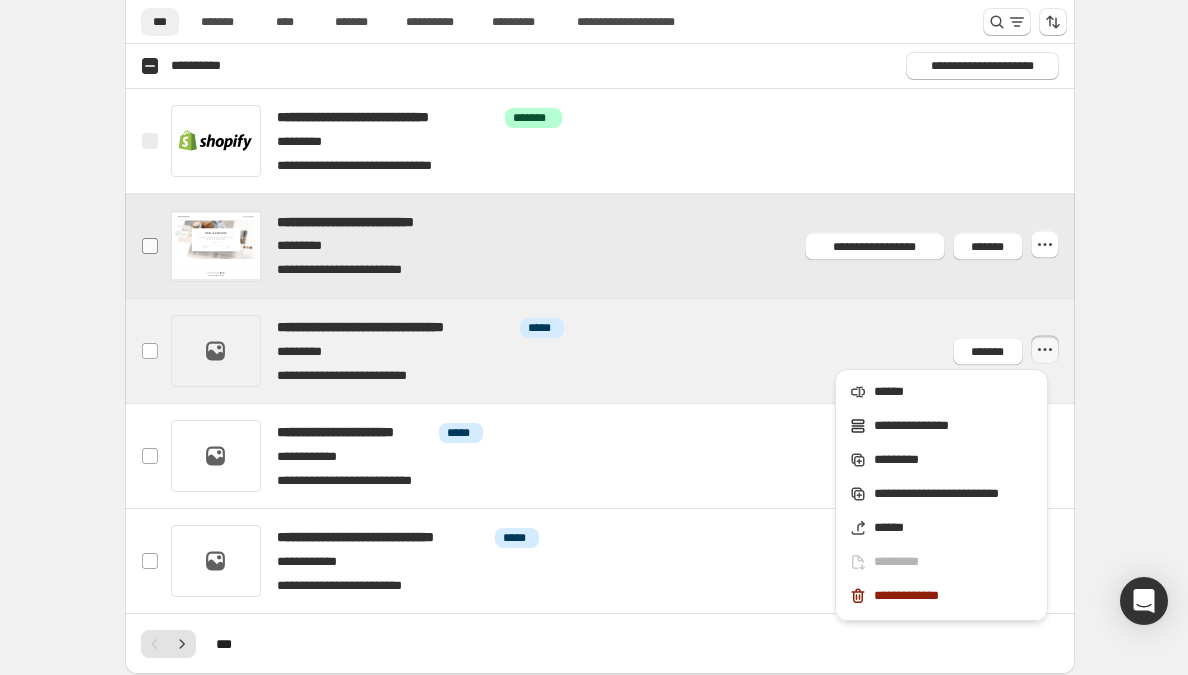 click 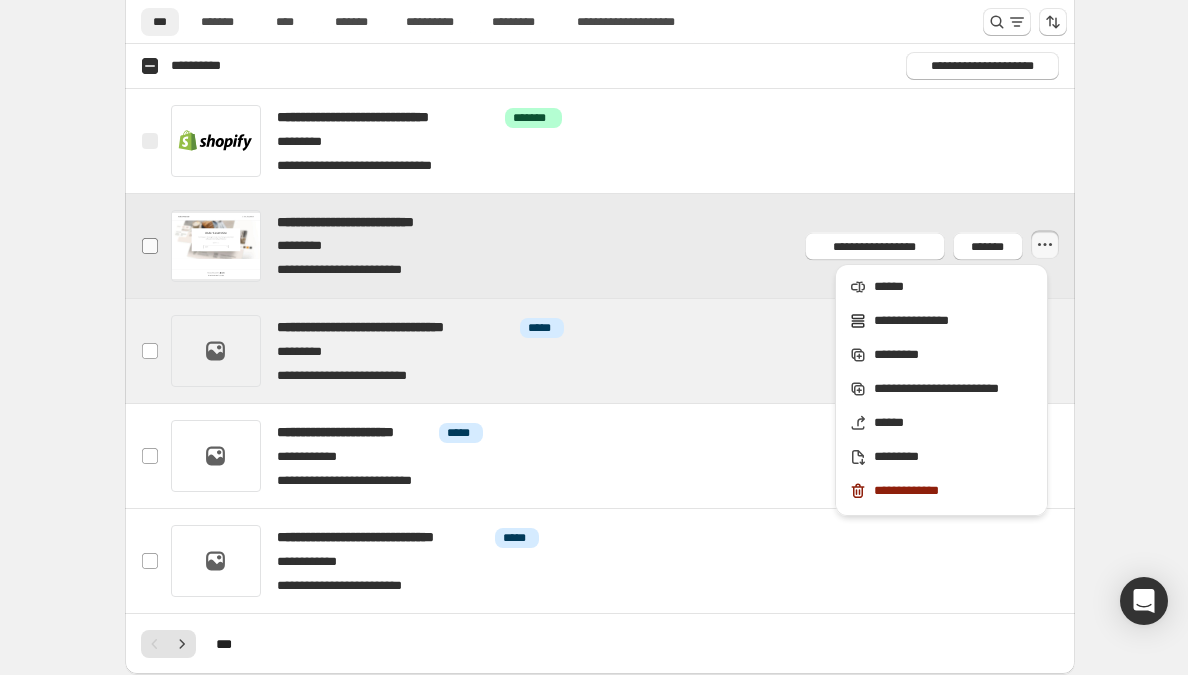 click at bounding box center (150, 246) 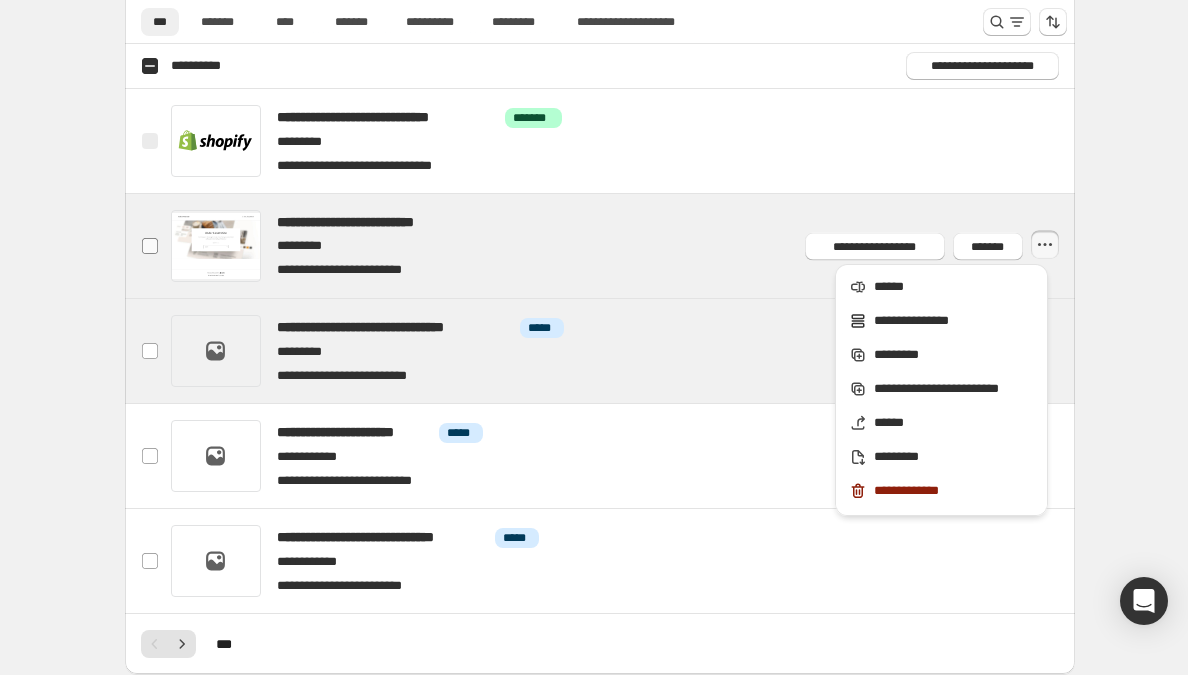click at bounding box center [150, 351] 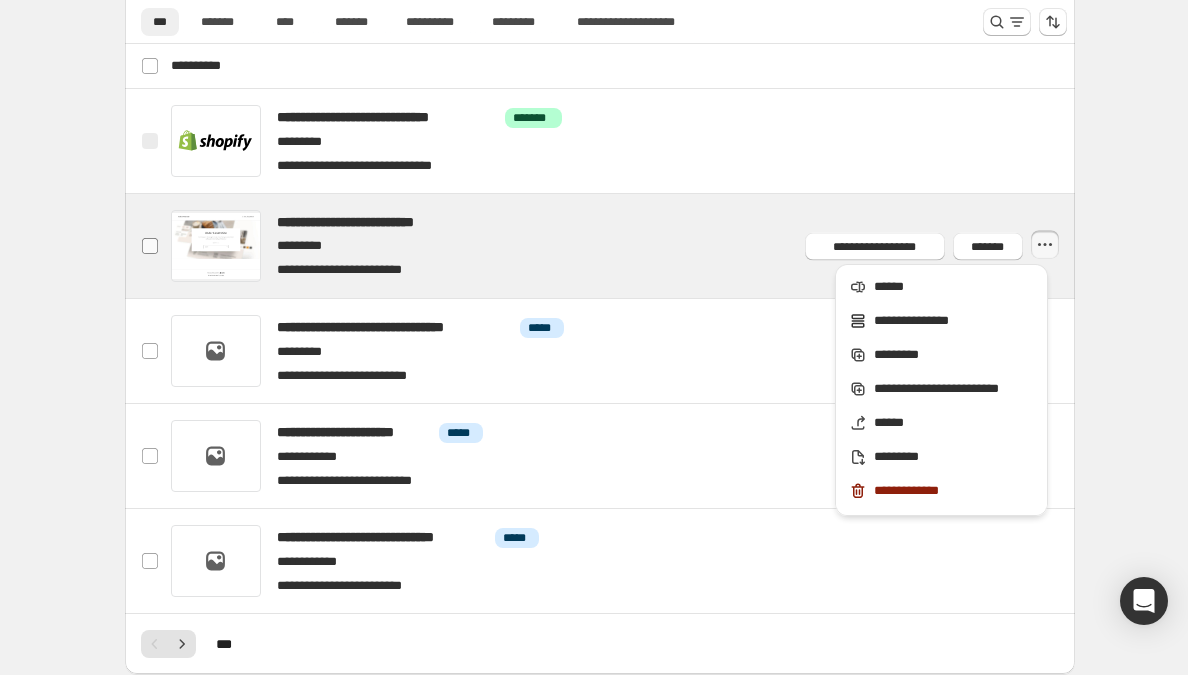 click at bounding box center [150, 246] 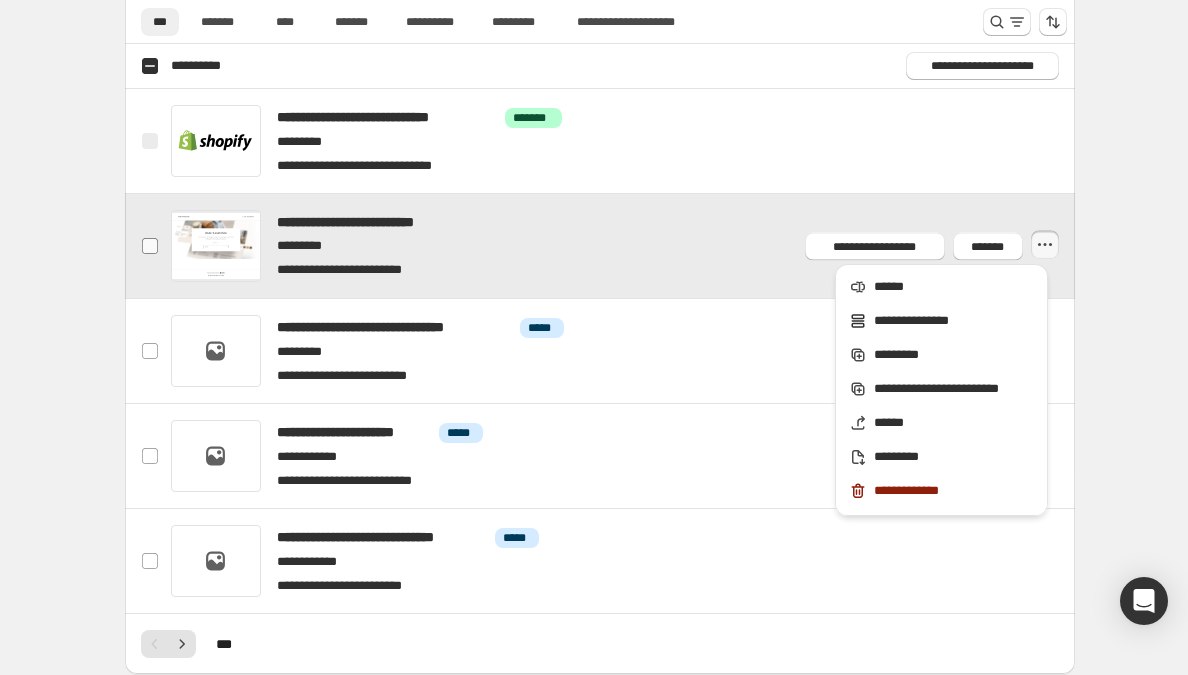 click at bounding box center (150, 246) 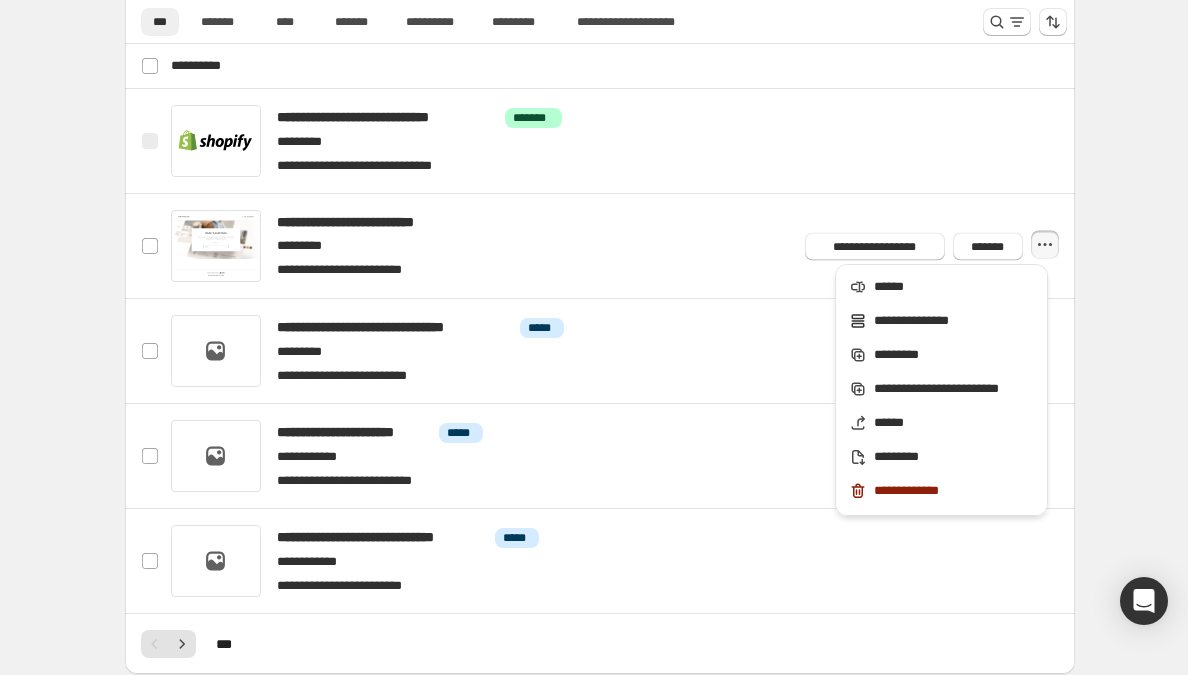 drag, startPoint x: 154, startPoint y: 245, endPoint x: 1054, endPoint y: 244, distance: 900.00055 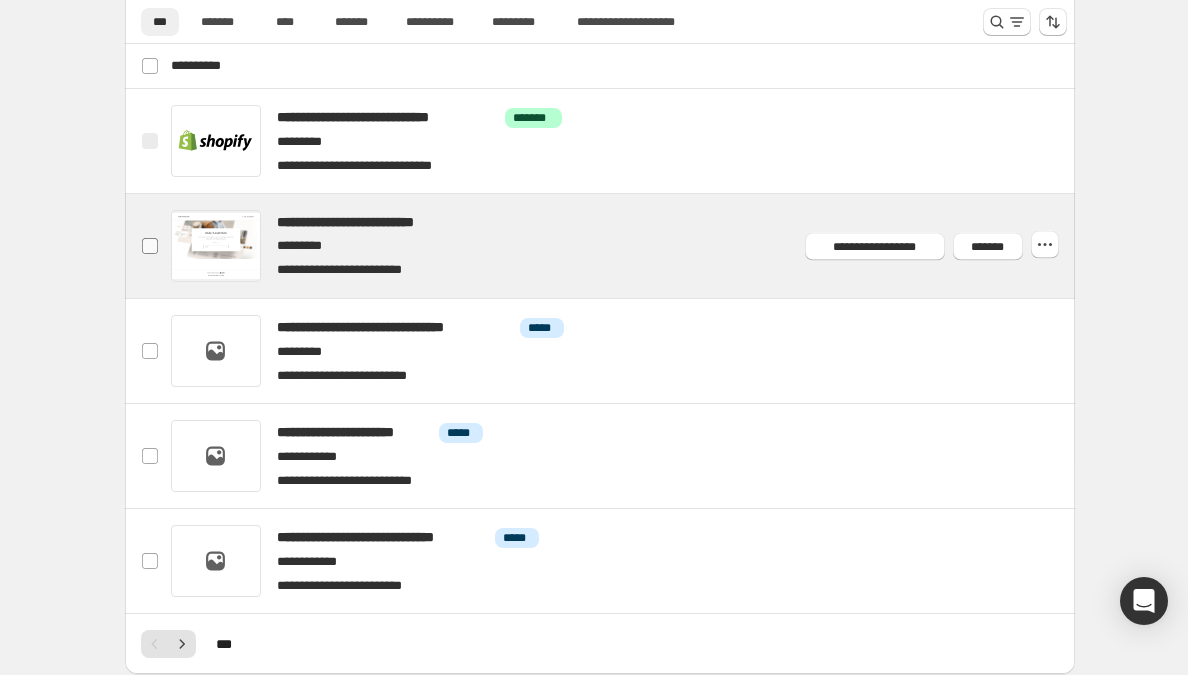 drag, startPoint x: 1054, startPoint y: 244, endPoint x: 151, endPoint y: 242, distance: 903.0022 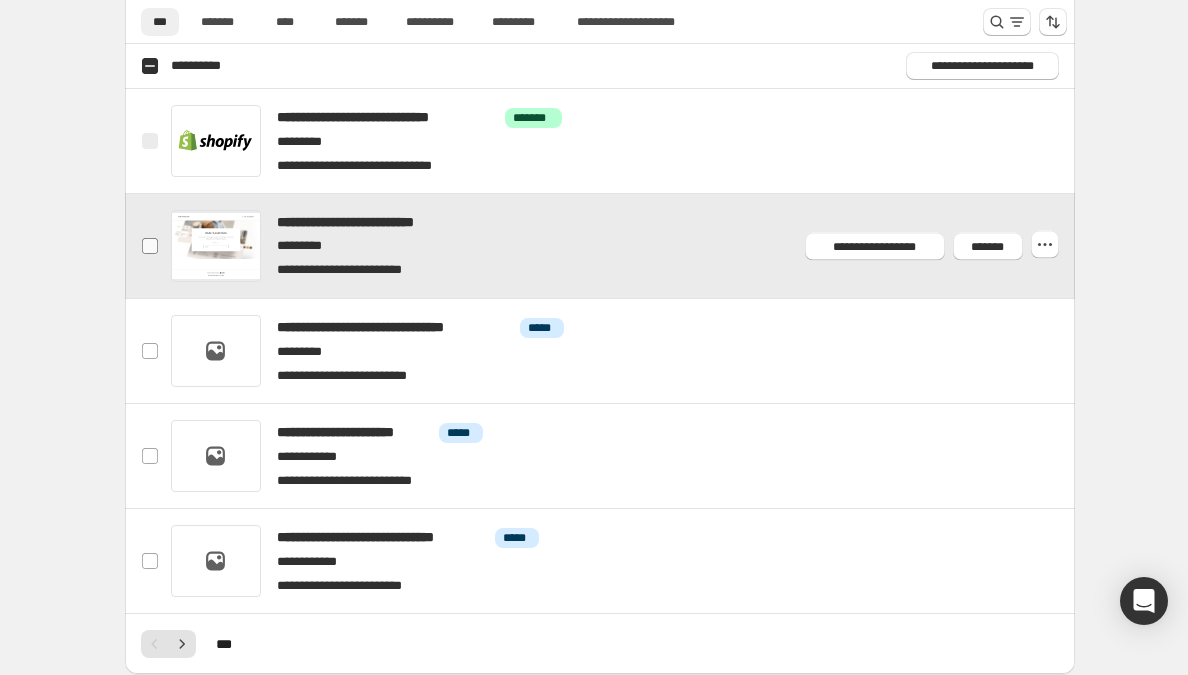 click at bounding box center [150, 246] 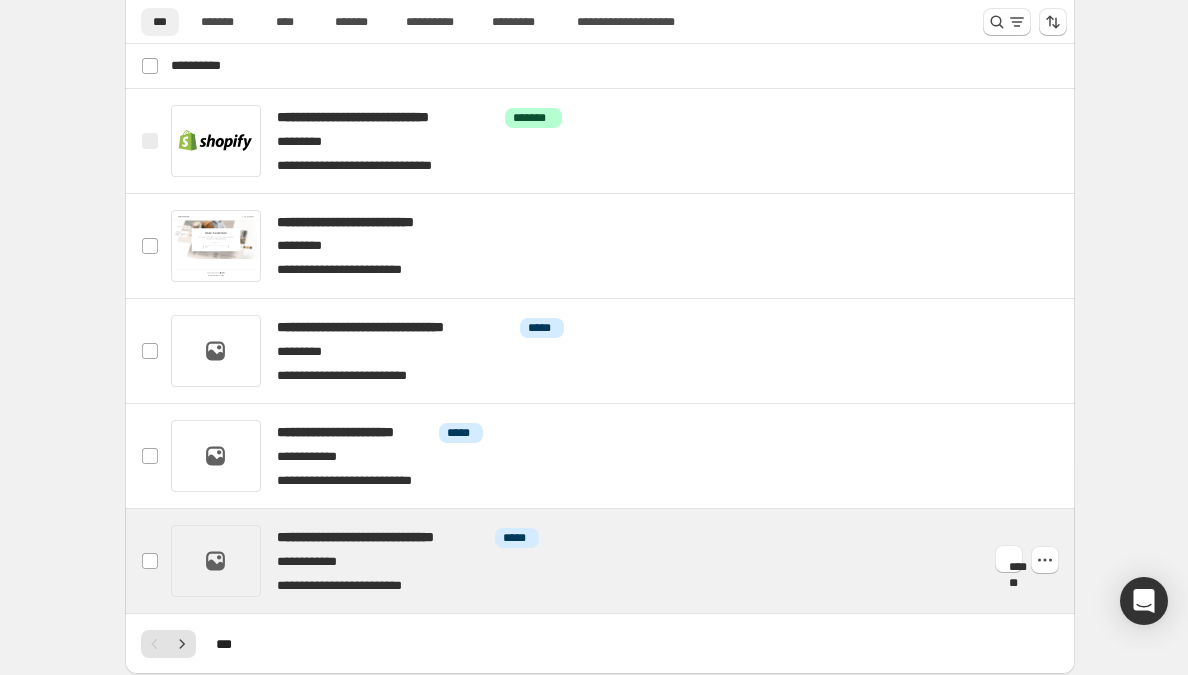 drag, startPoint x: 146, startPoint y: 245, endPoint x: 347, endPoint y: 538, distance: 355.31677 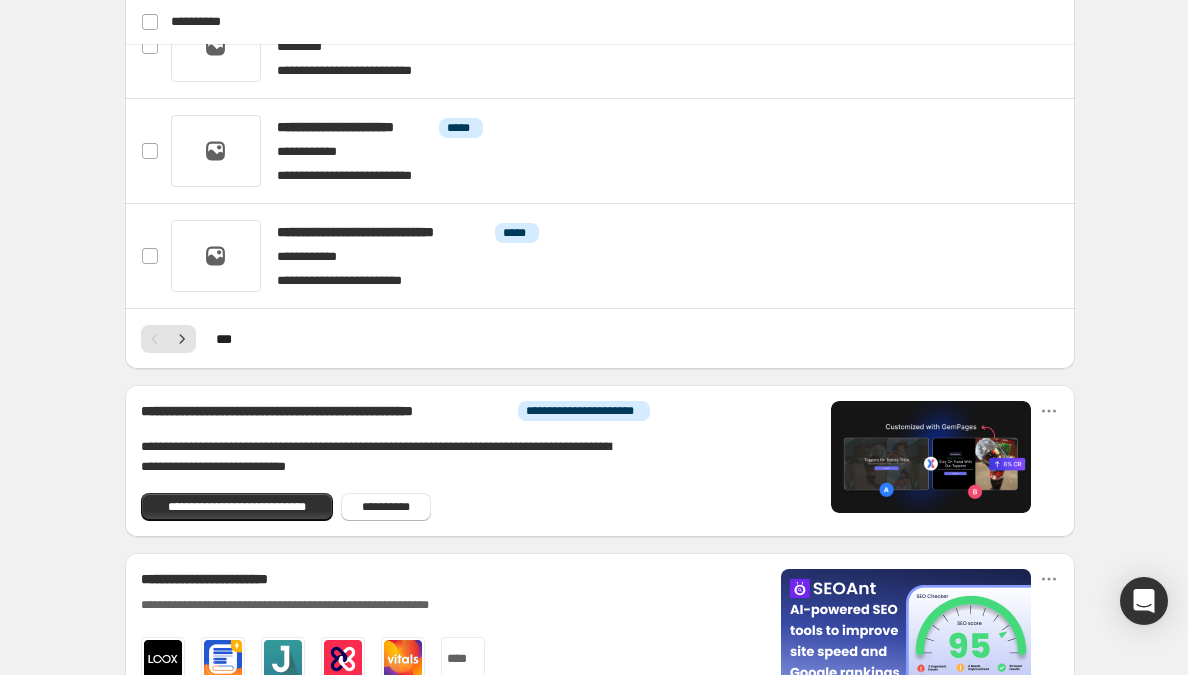 scroll, scrollTop: 1119, scrollLeft: 0, axis: vertical 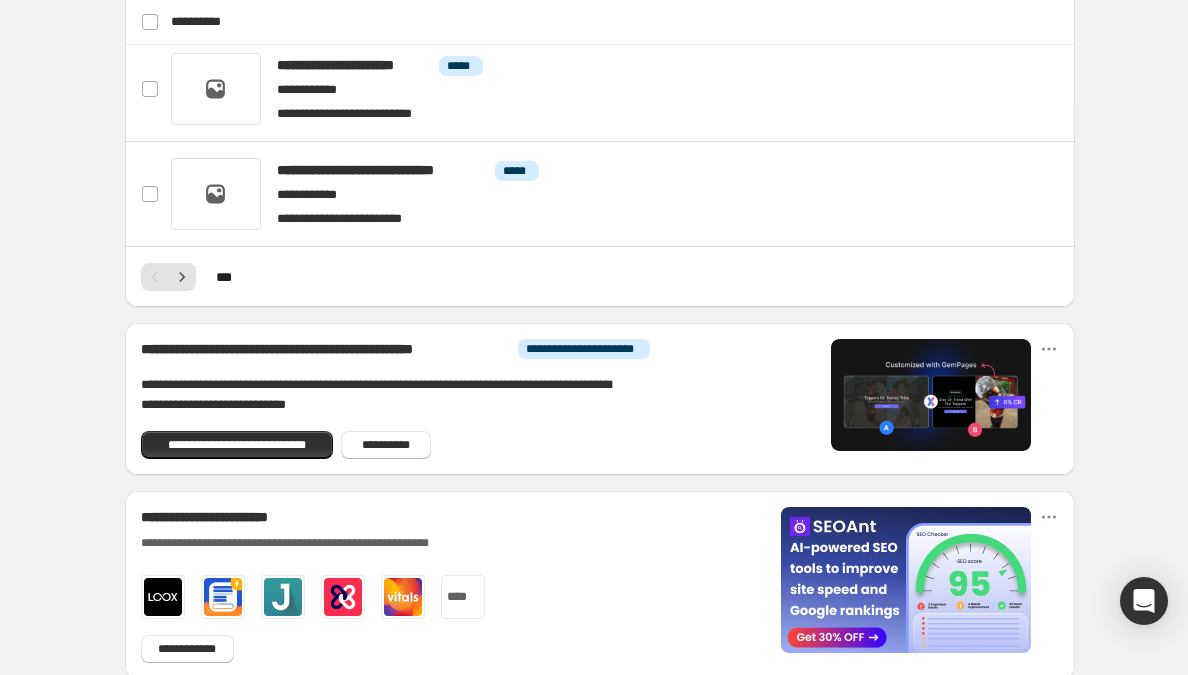 click at bounding box center [150, 194] 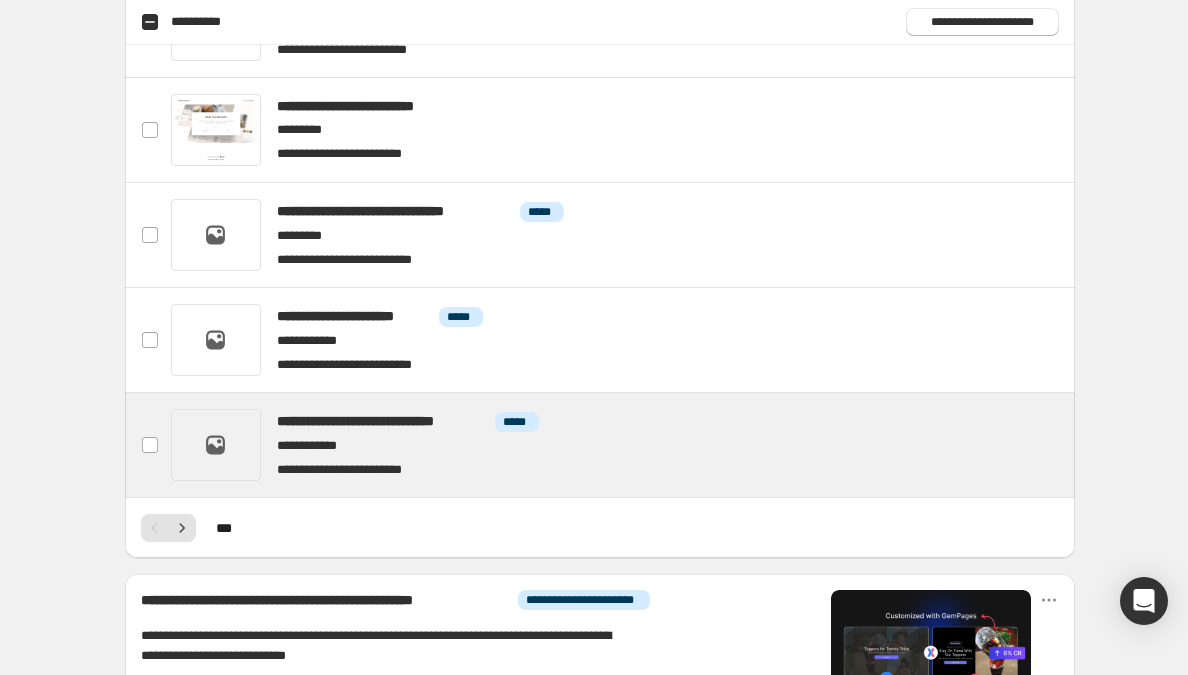 scroll, scrollTop: 851, scrollLeft: 0, axis: vertical 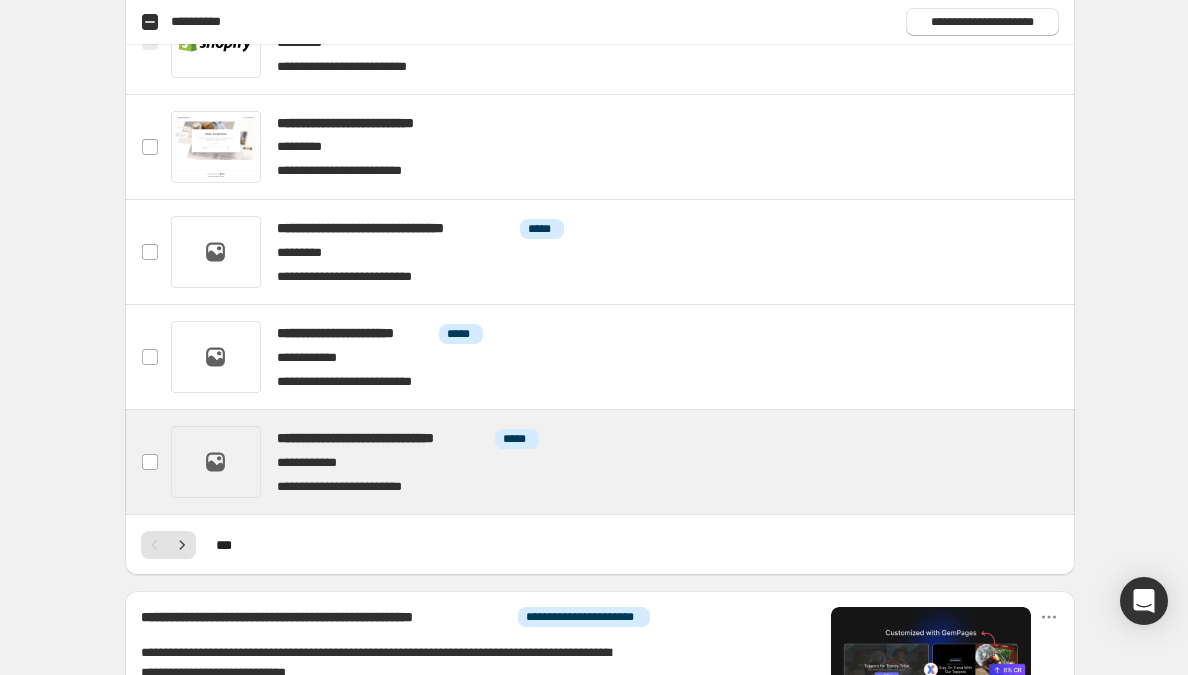 click 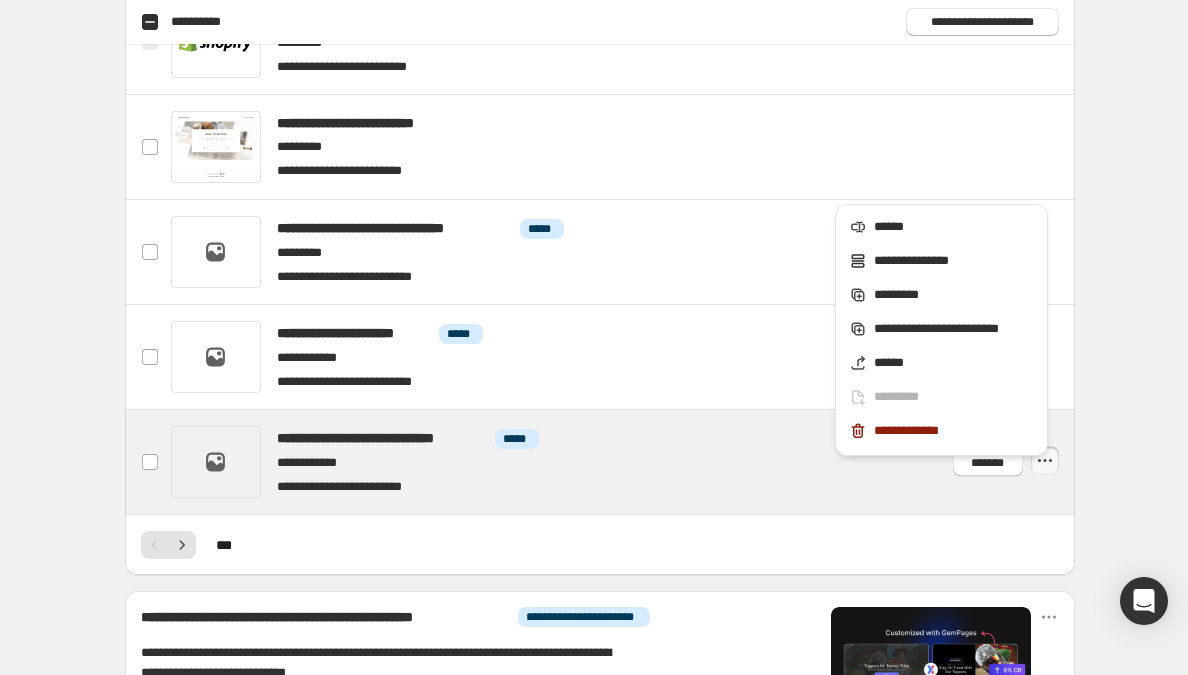 click on "**********" at bounding box center [954, 431] 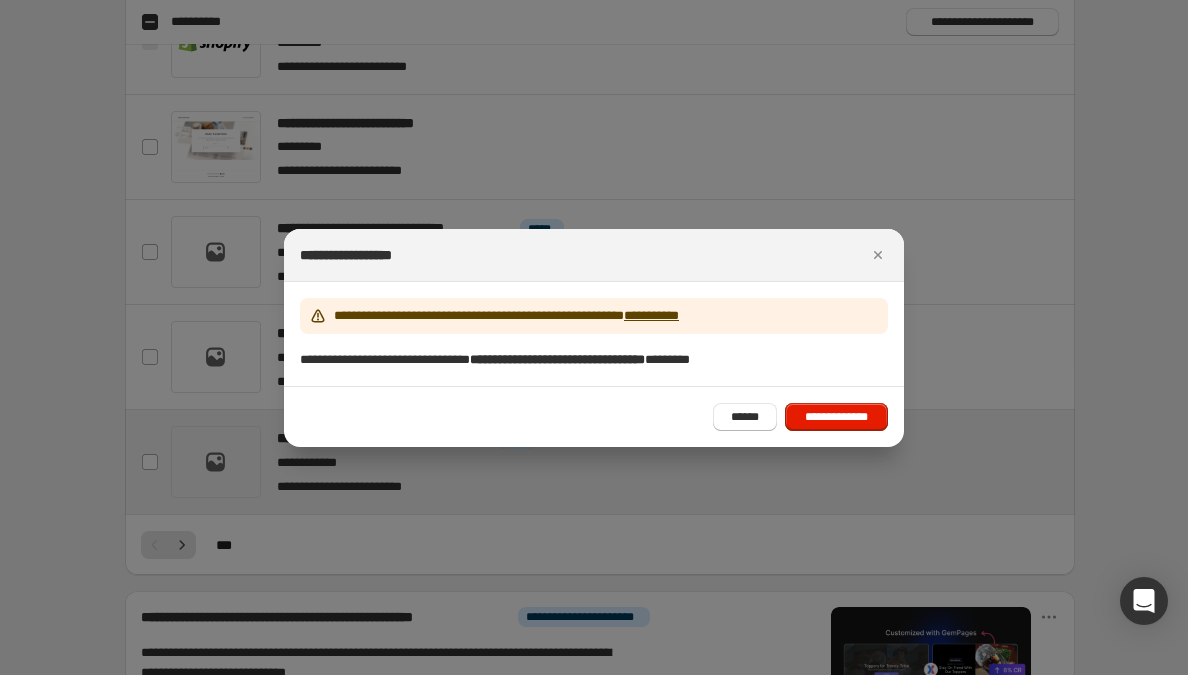 click on "**********" at bounding box center [836, 417] 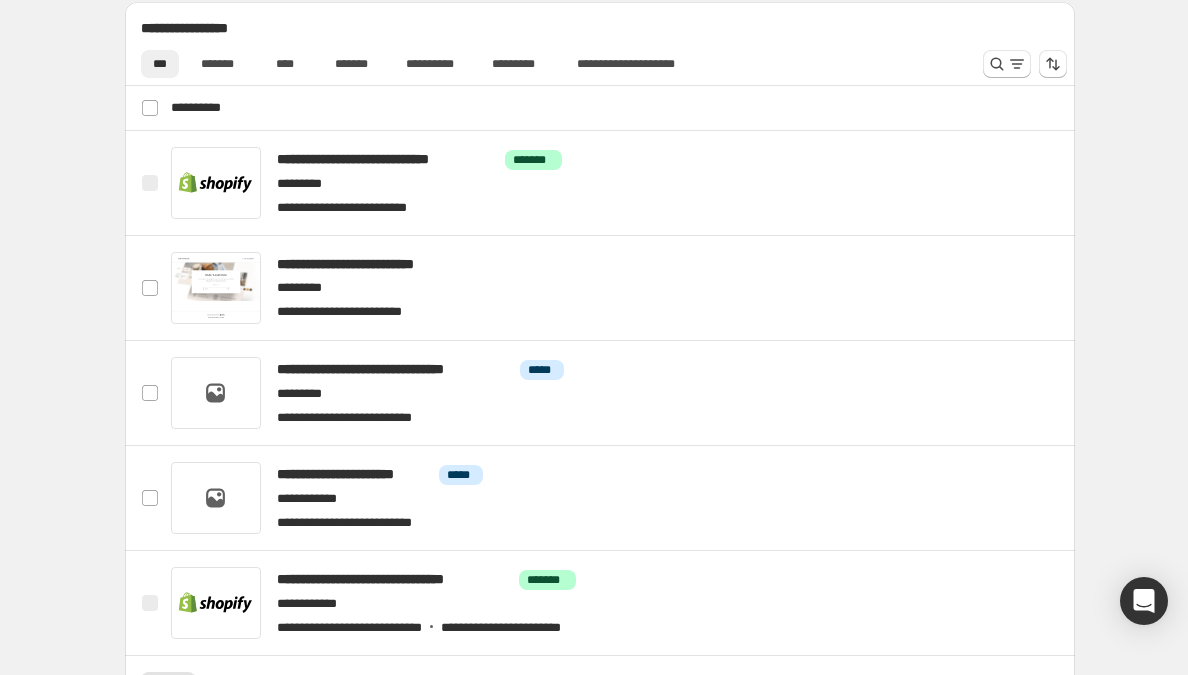 scroll, scrollTop: 711, scrollLeft: 0, axis: vertical 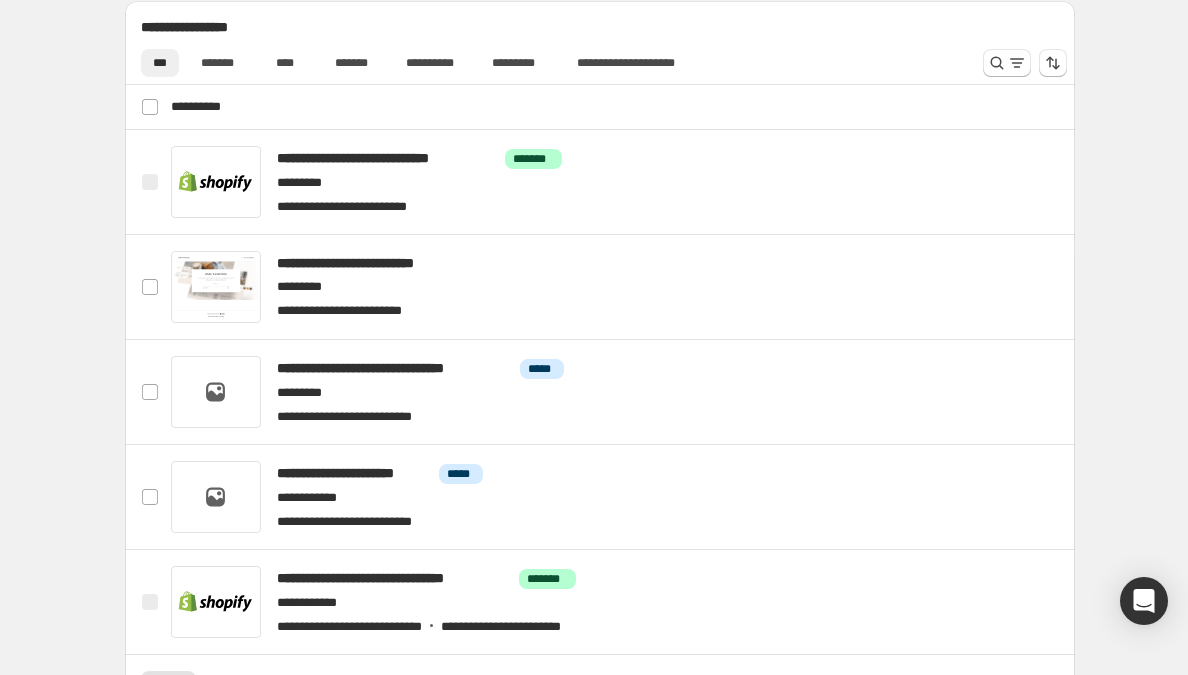 click at bounding box center [623, 392] 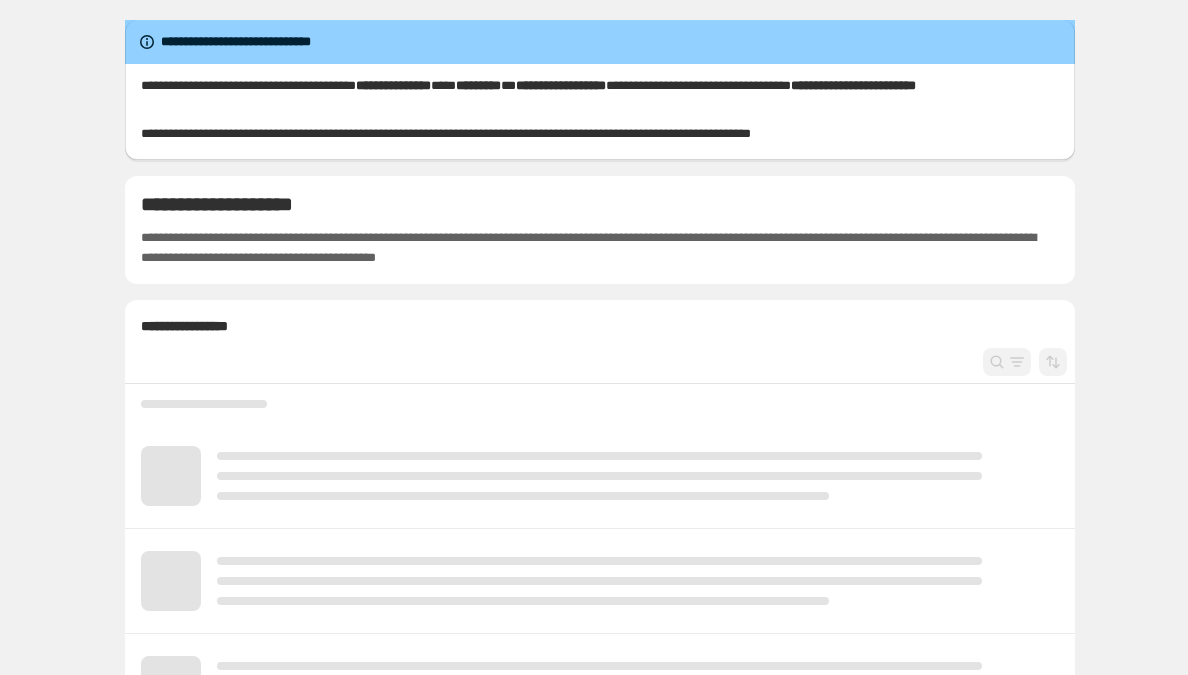 scroll, scrollTop: 0, scrollLeft: 0, axis: both 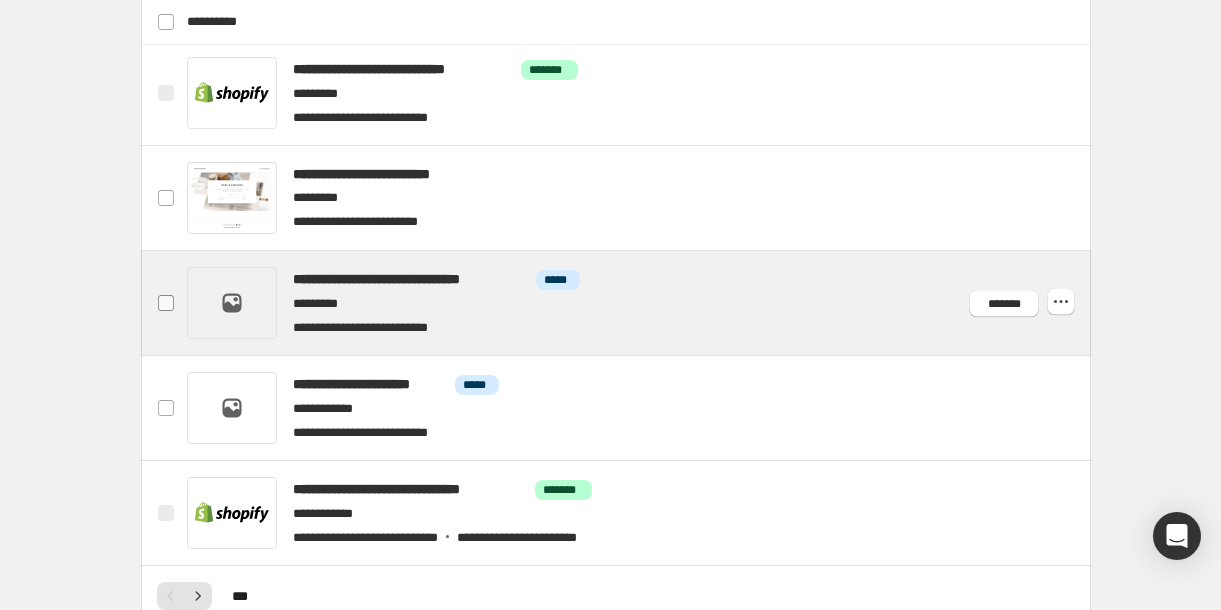 click at bounding box center [166, 303] 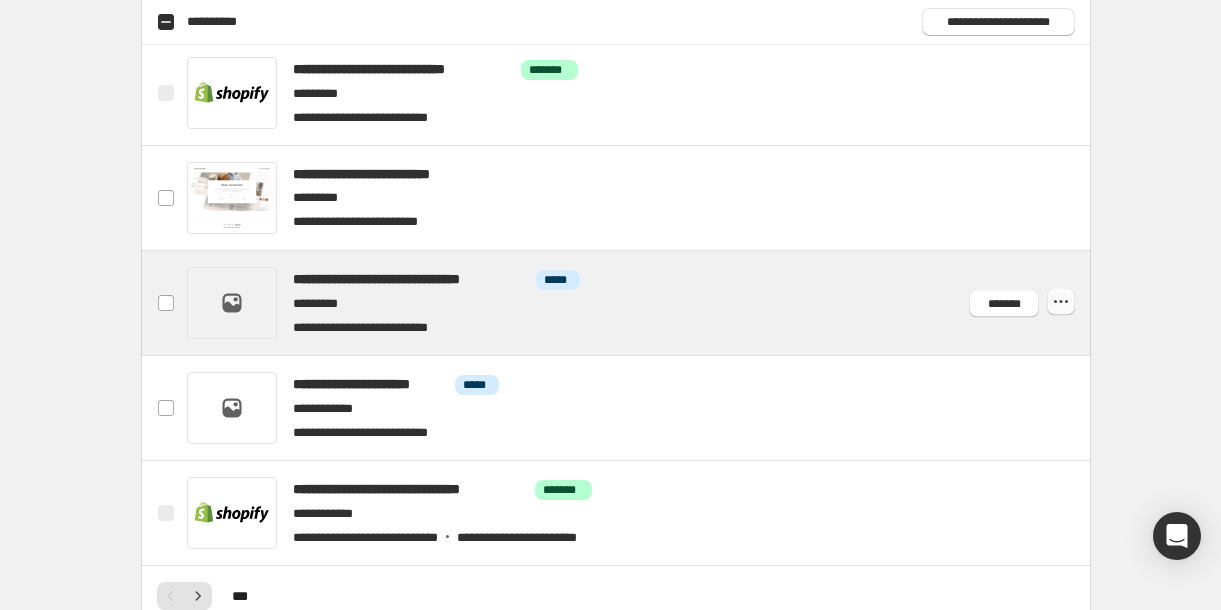 click 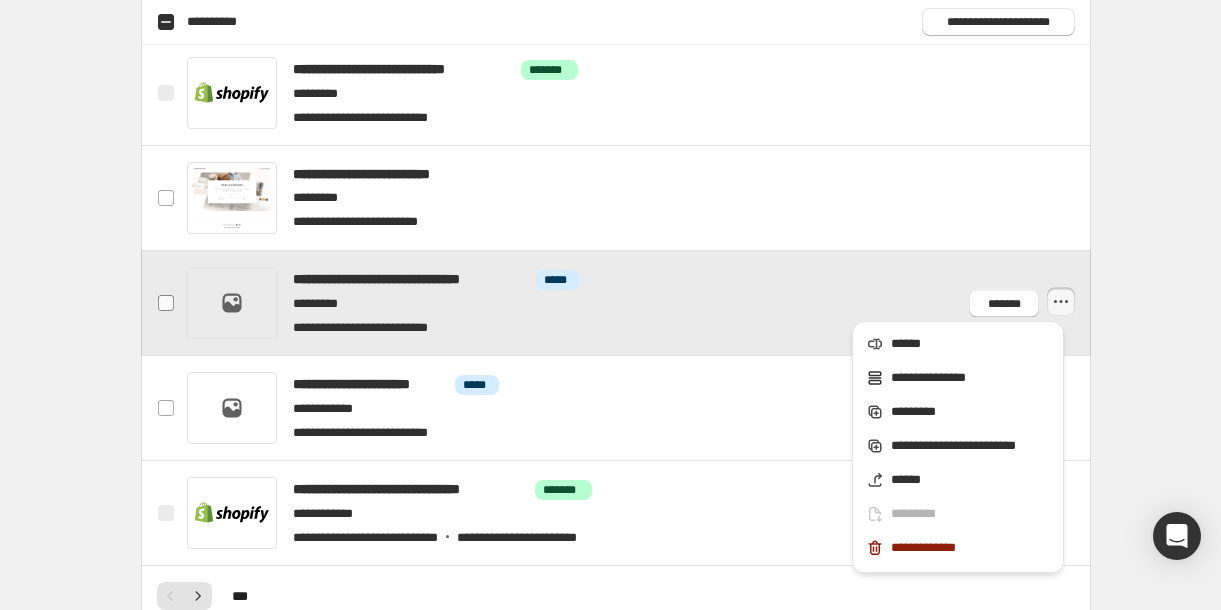 click at bounding box center [166, 303] 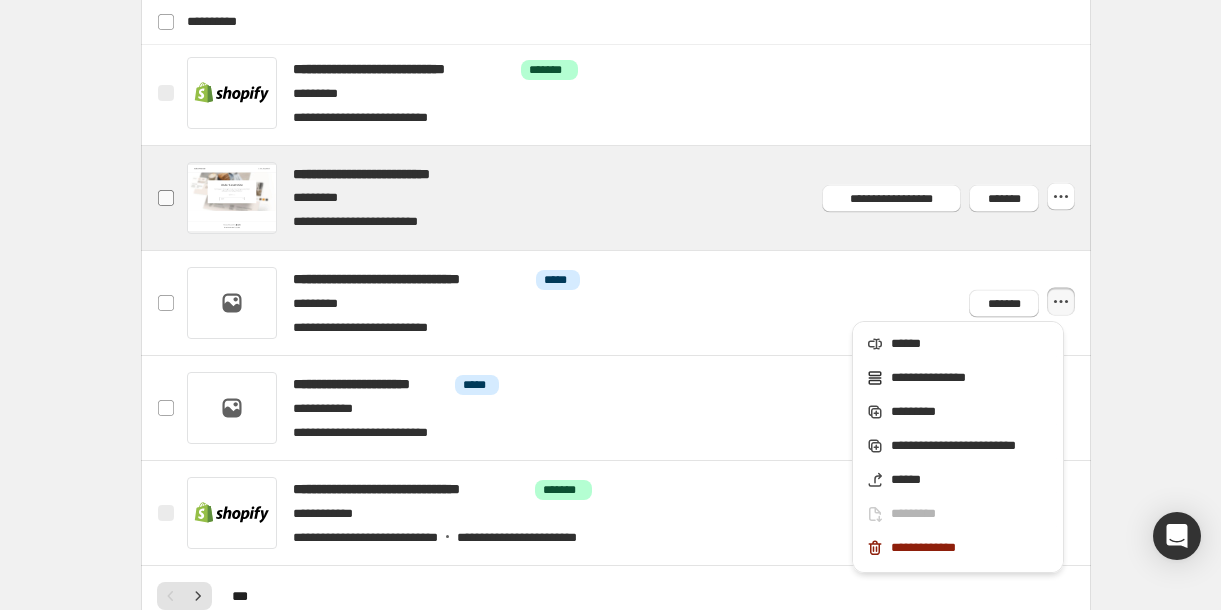 click at bounding box center [166, 198] 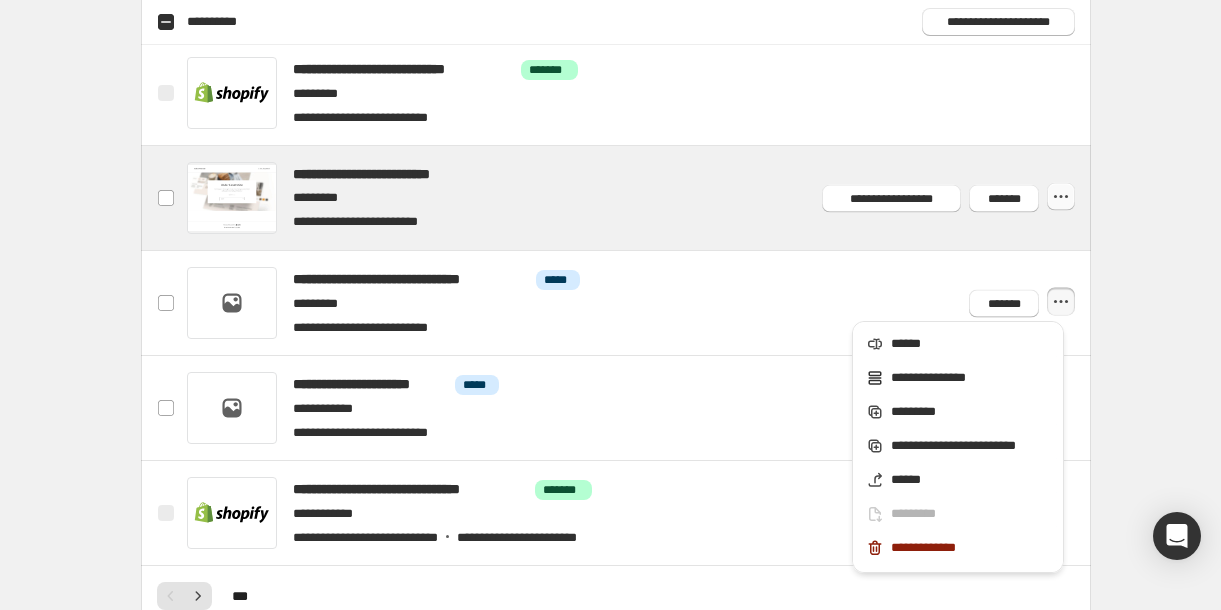 click 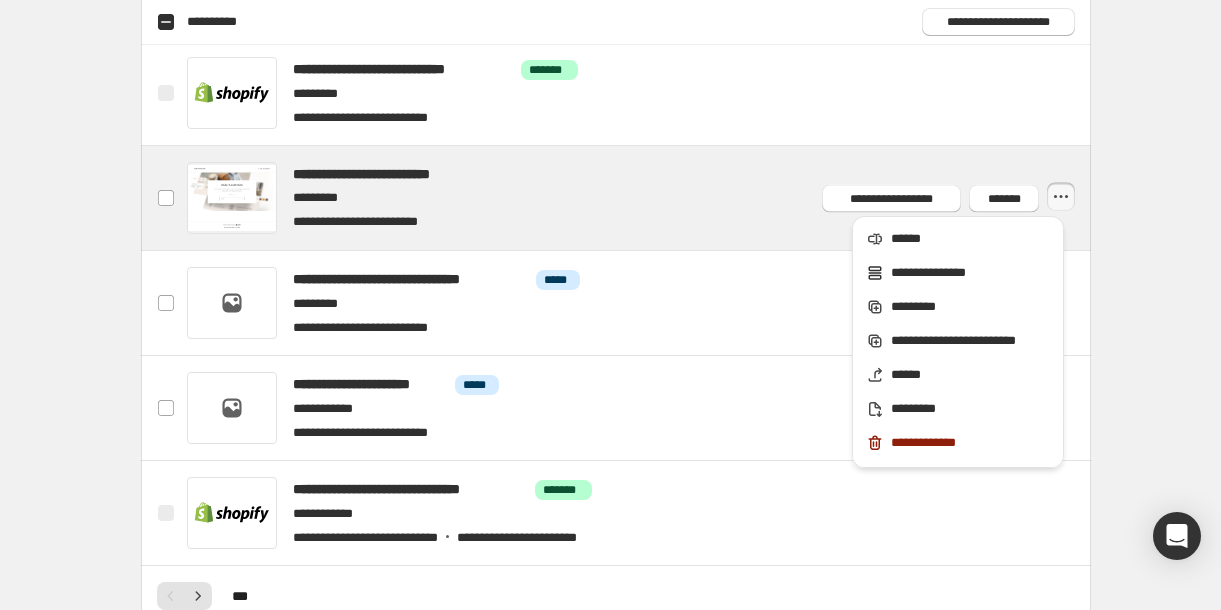 click on "**********" at bounding box center (616, 217) 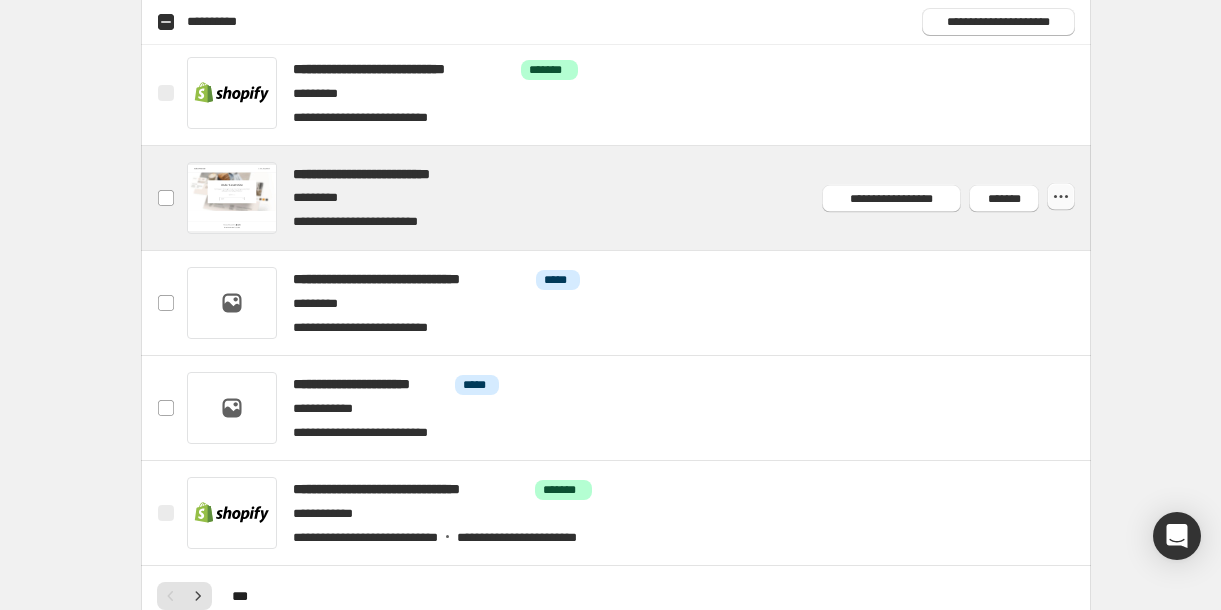 click 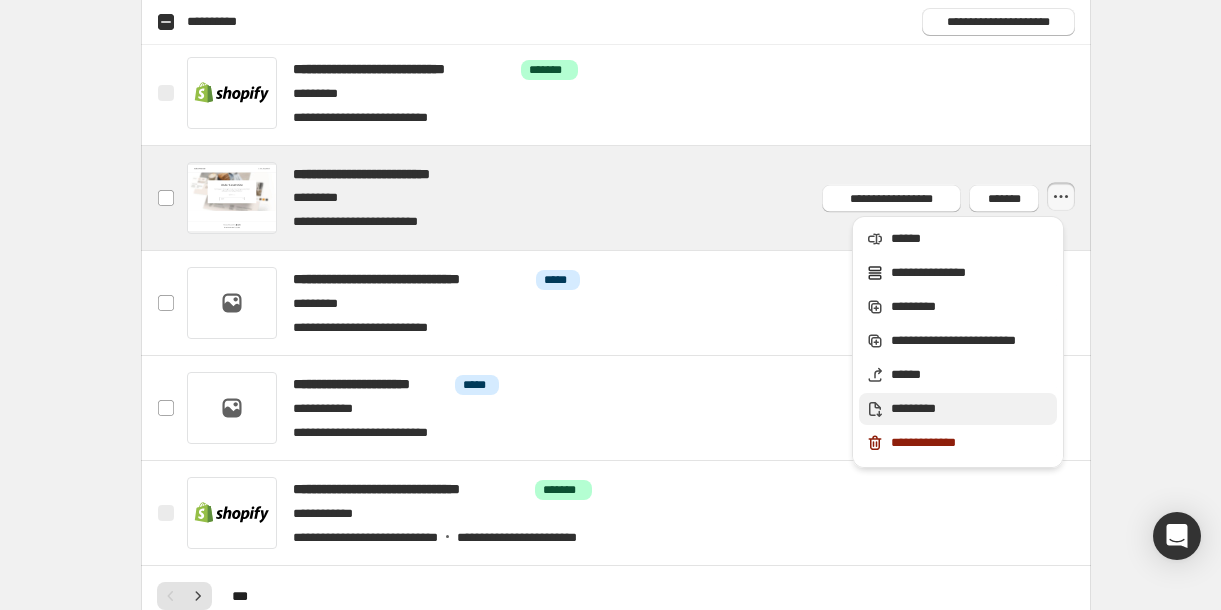 click on "*********" at bounding box center (971, 409) 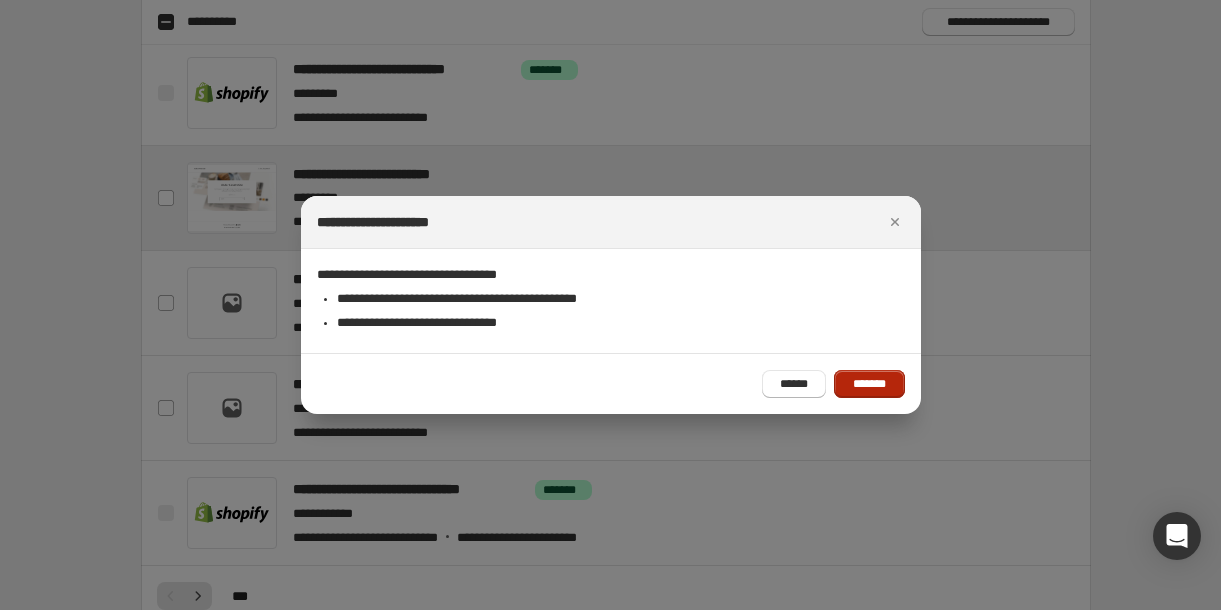 click on "*******" at bounding box center (869, 384) 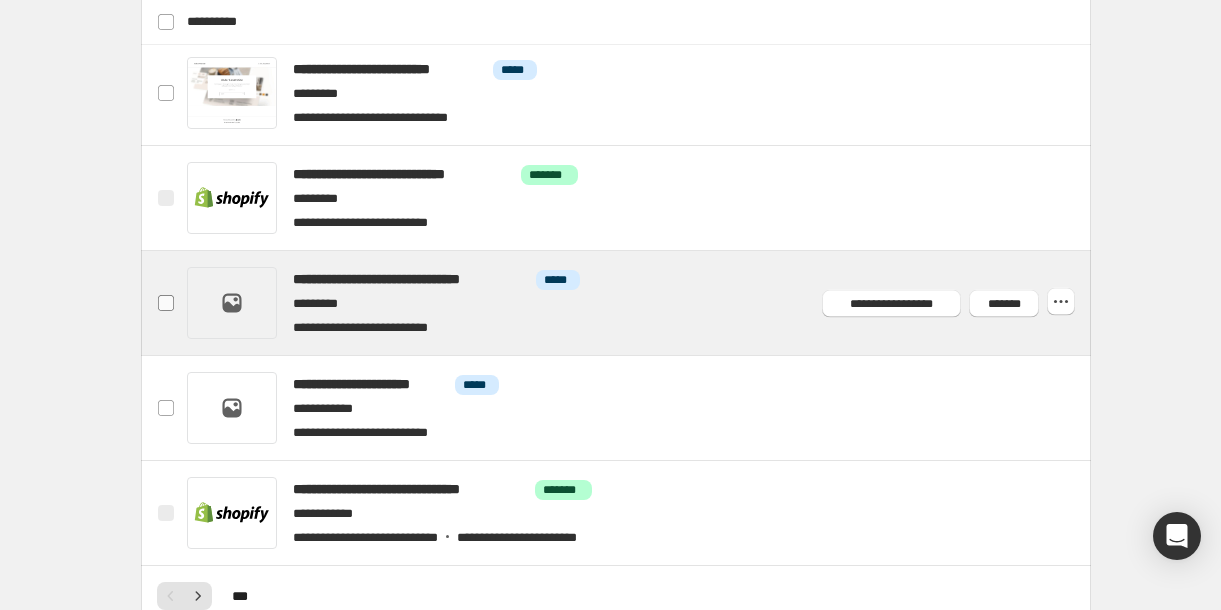 click at bounding box center (166, 303) 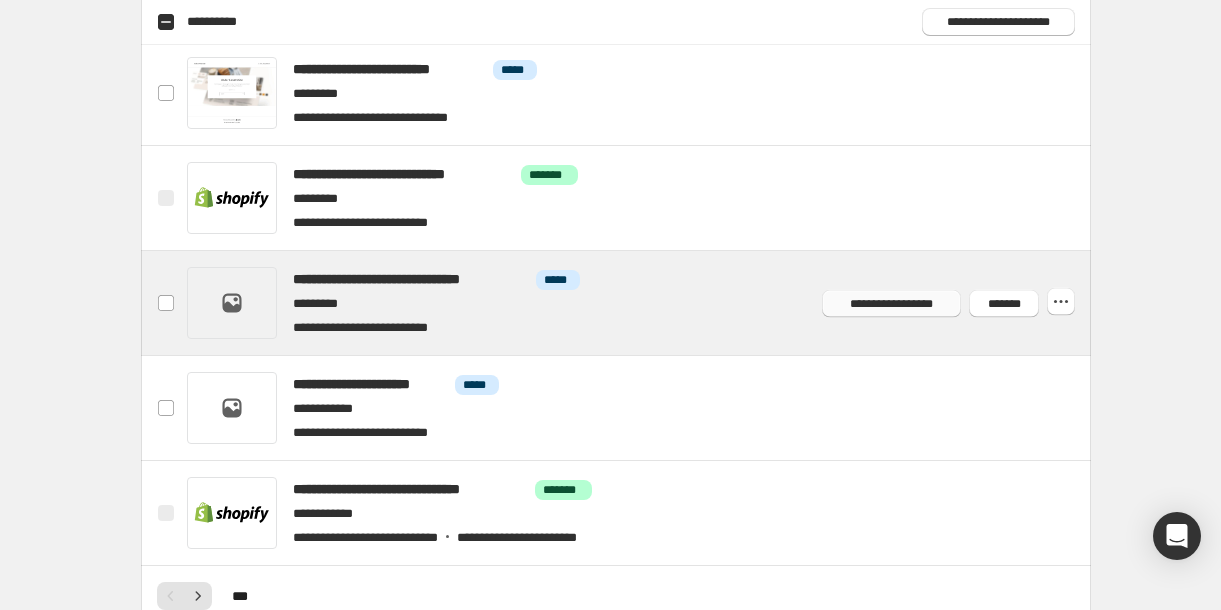 click on "**********" at bounding box center (891, 303) 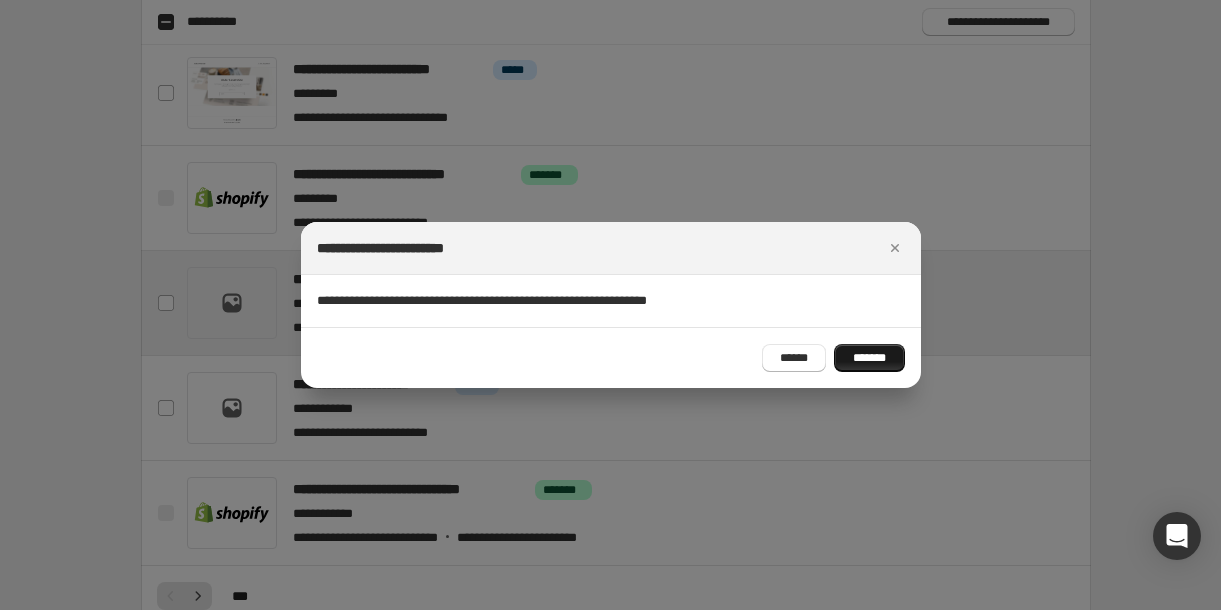 click on "*******" at bounding box center (869, 358) 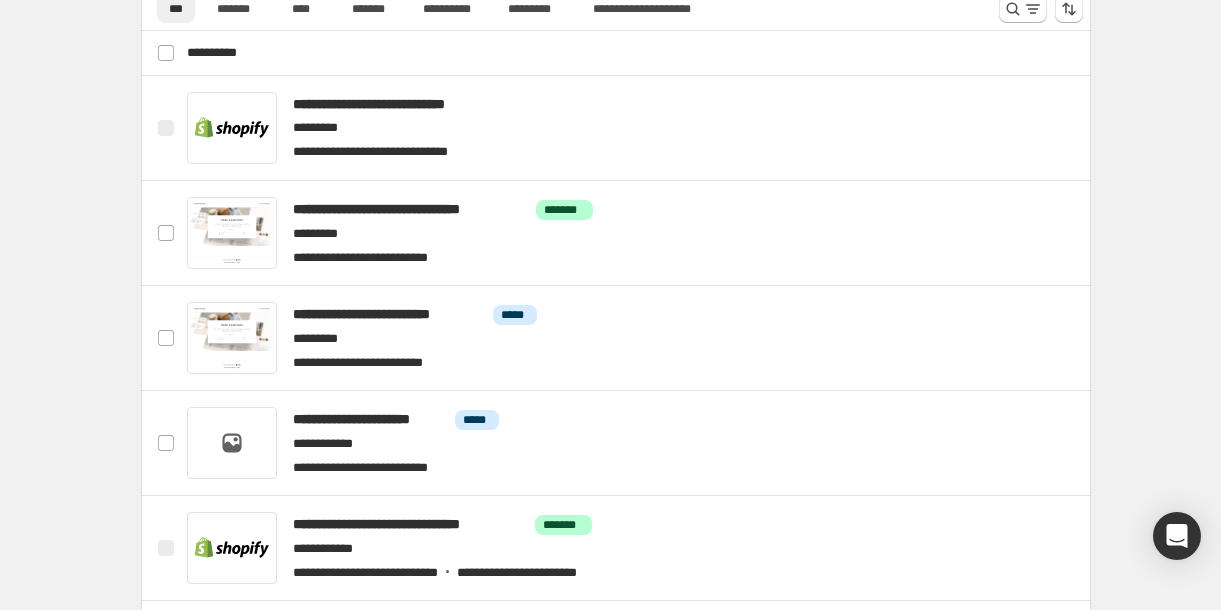 scroll, scrollTop: 771, scrollLeft: 0, axis: vertical 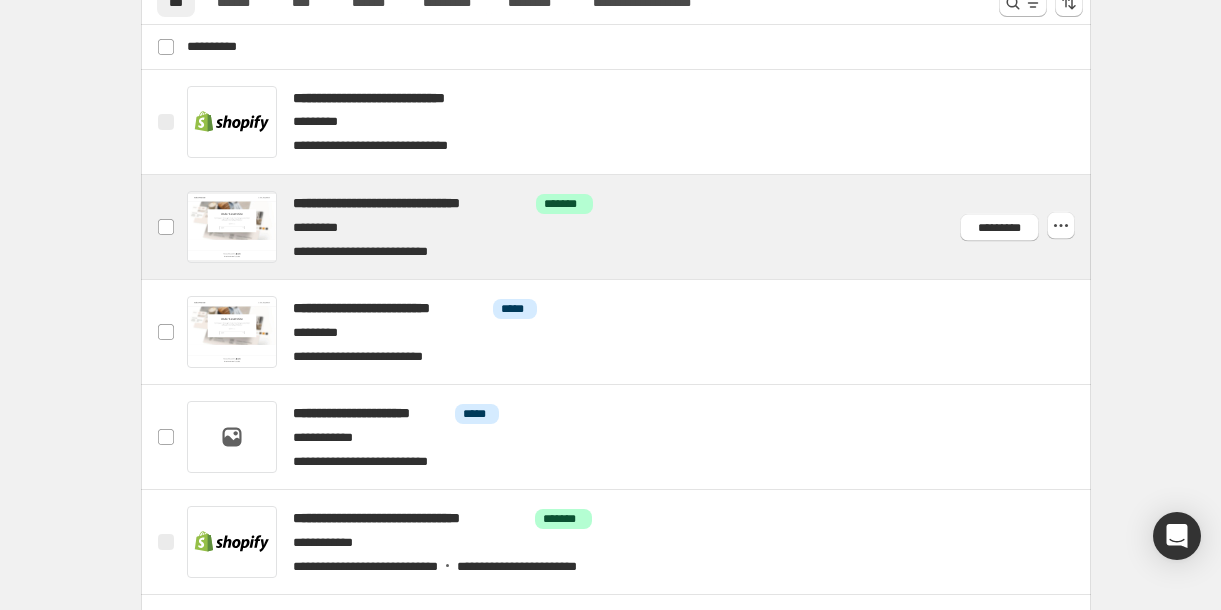 click at bounding box center [640, 227] 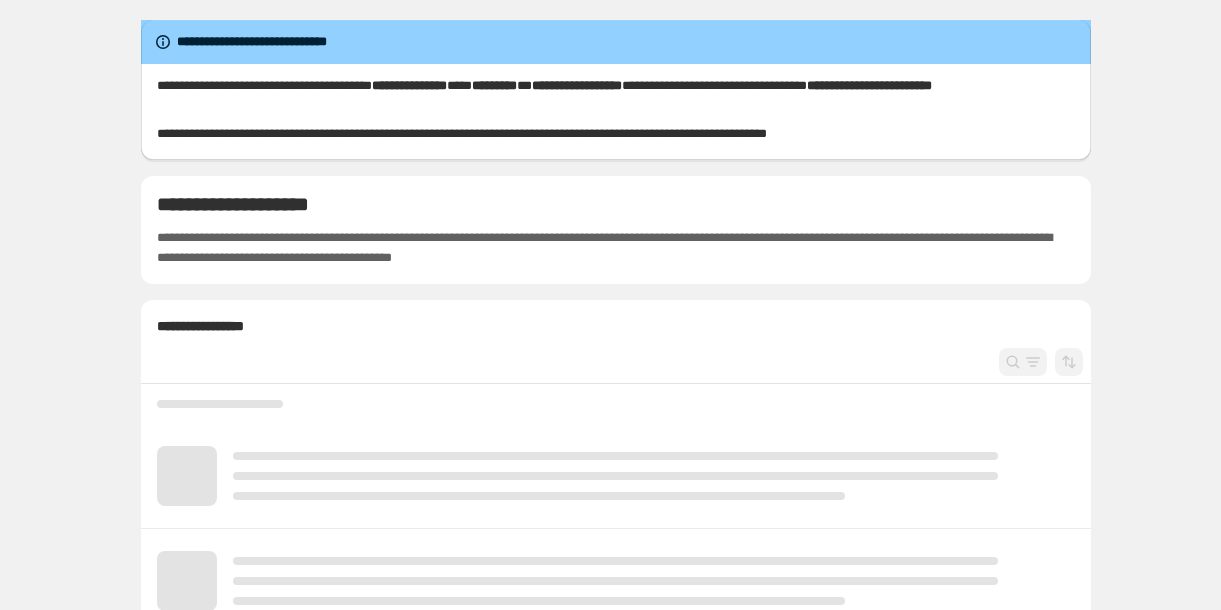 scroll, scrollTop: 0, scrollLeft: 0, axis: both 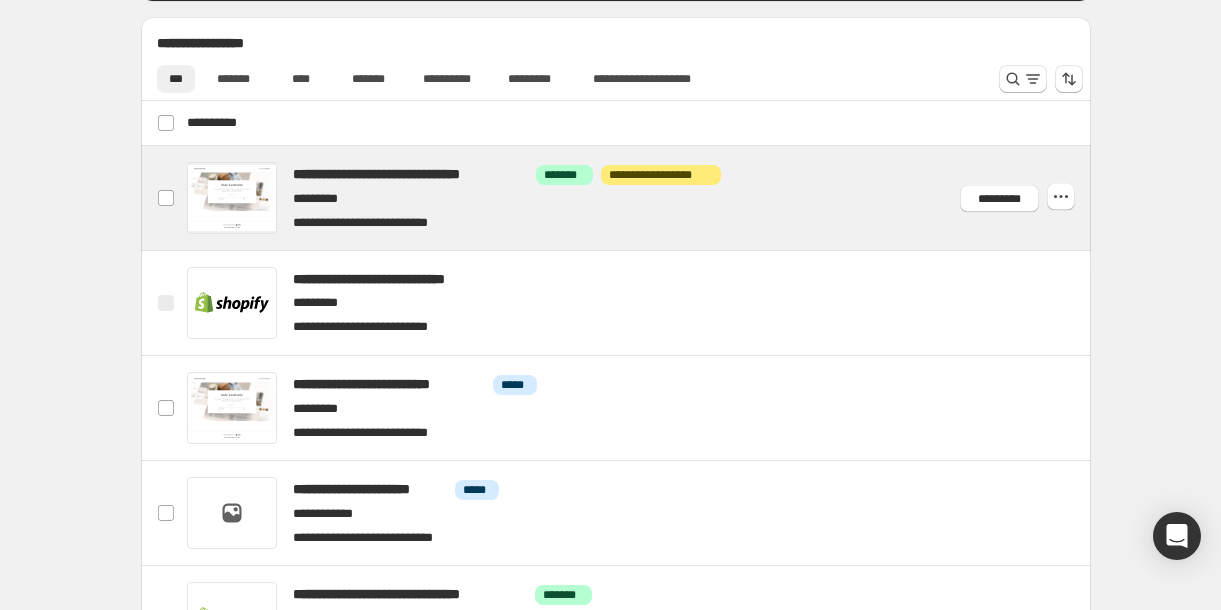 click at bounding box center [640, 198] 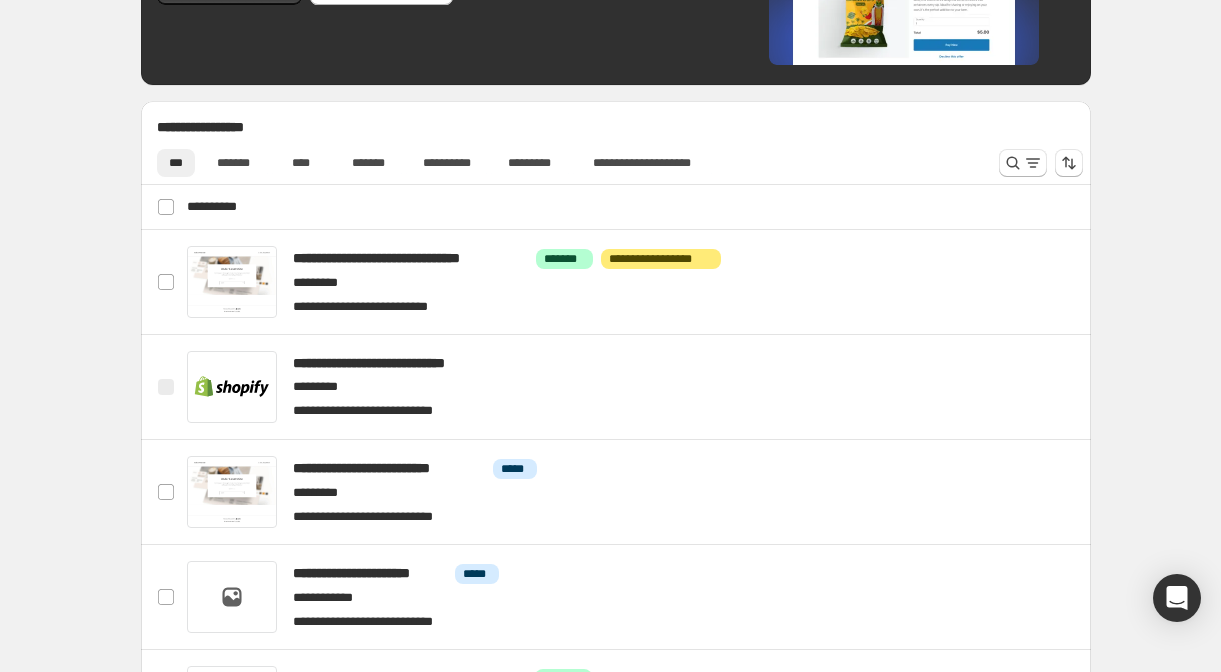 scroll, scrollTop: 728, scrollLeft: 0, axis: vertical 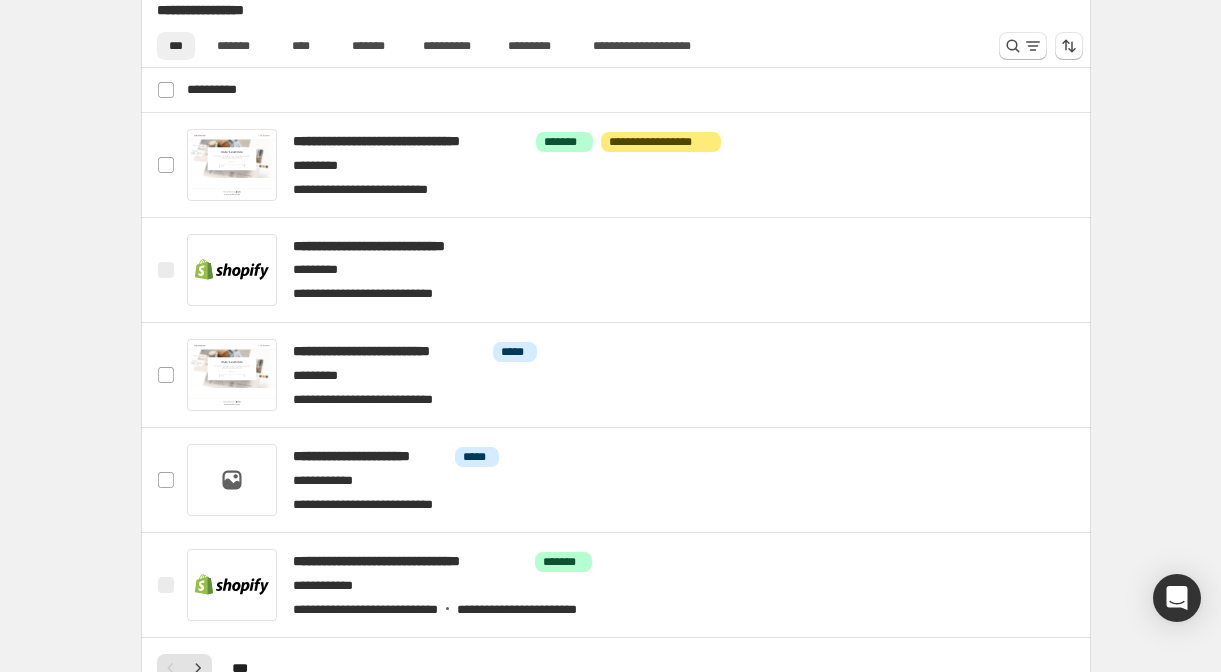 click at bounding box center [640, 165] 